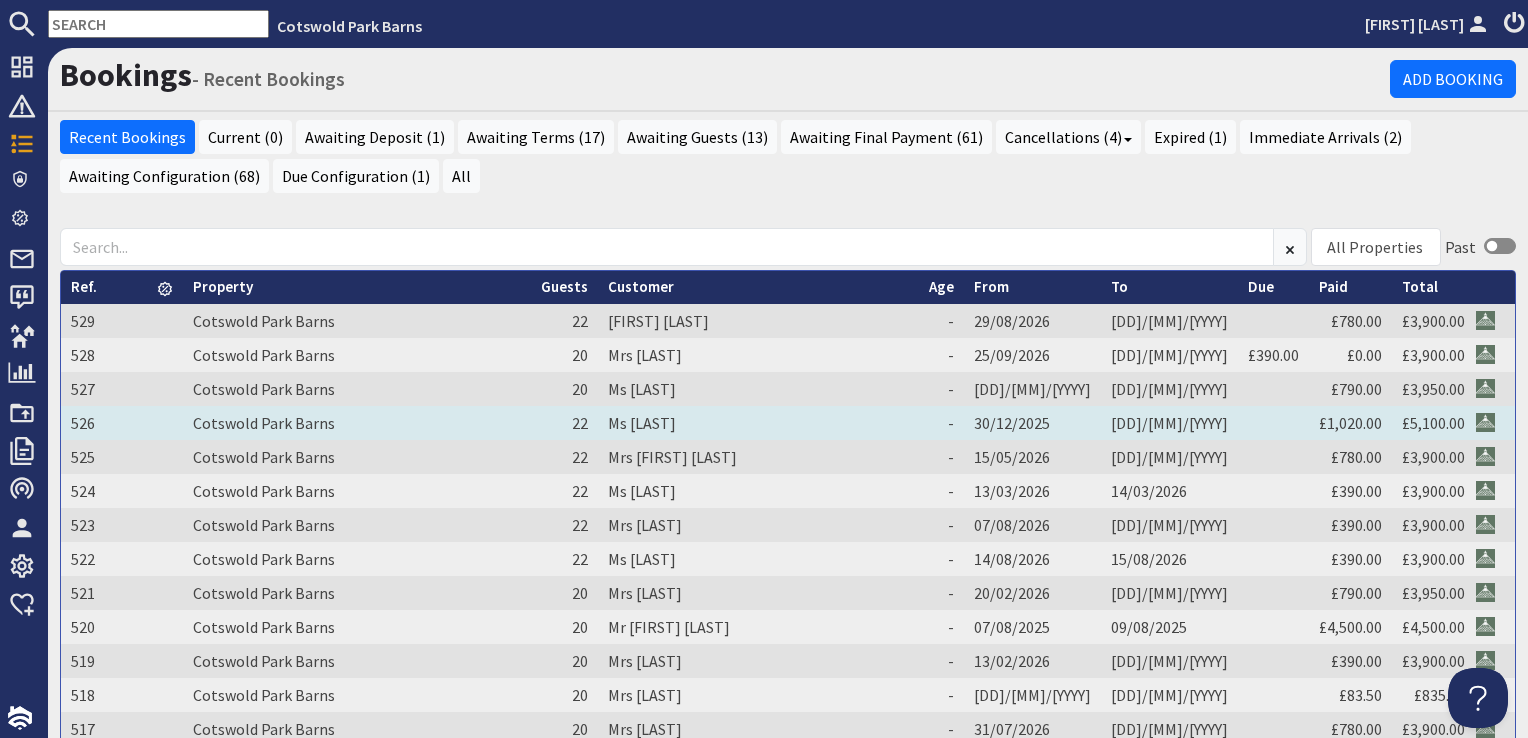 scroll, scrollTop: 0, scrollLeft: 0, axis: both 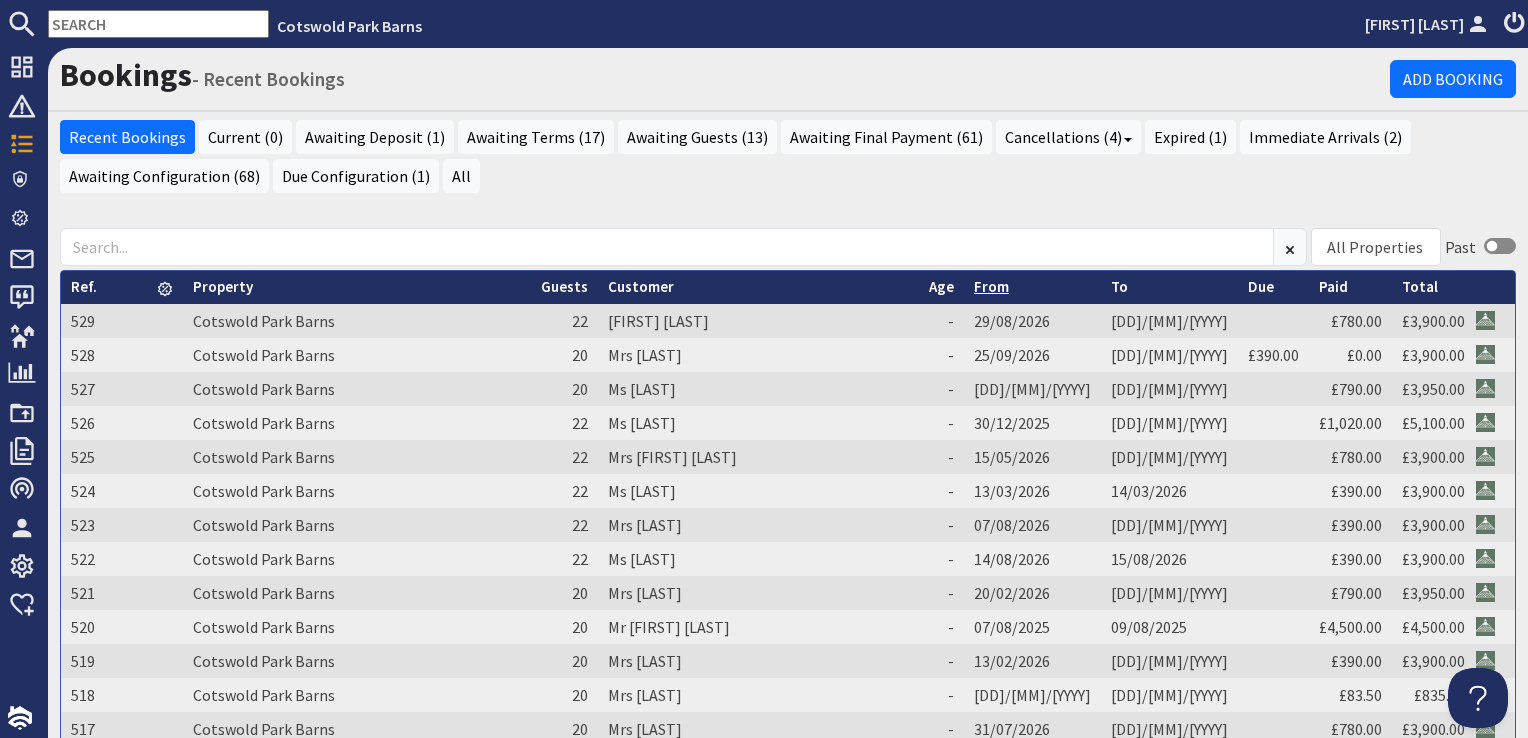 click on "From" at bounding box center (991, 286) 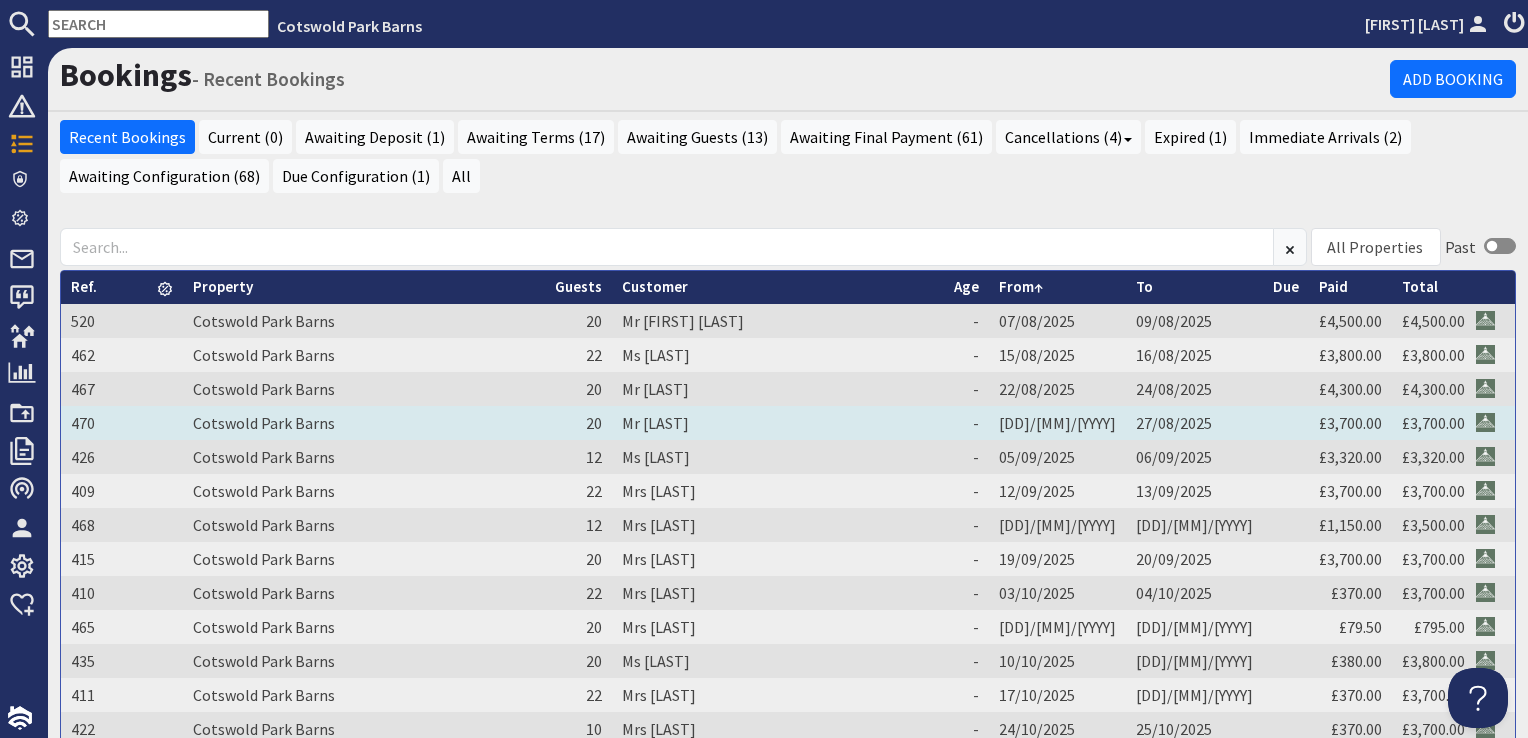 click on "Mr [LAST]" at bounding box center [778, 423] 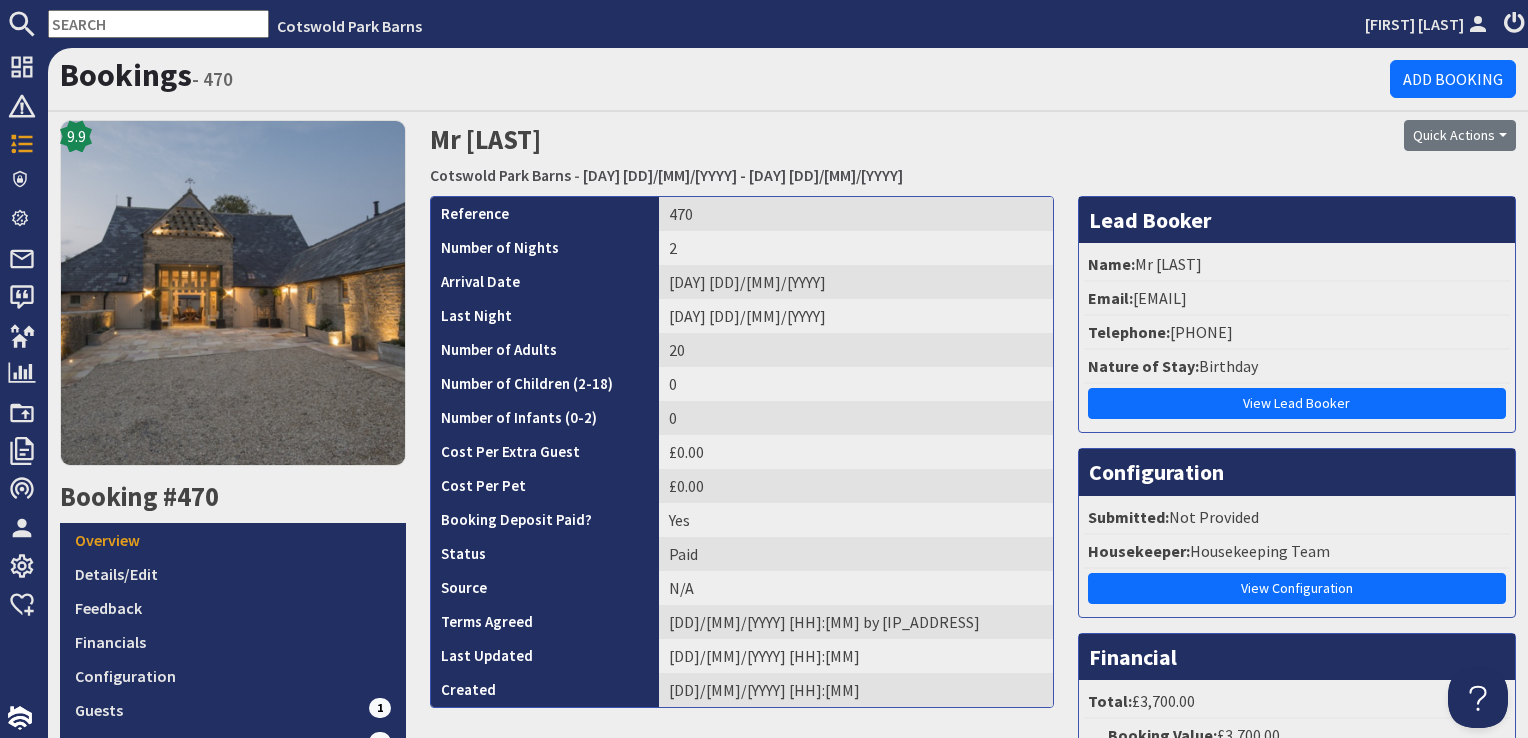 scroll, scrollTop: 0, scrollLeft: 0, axis: both 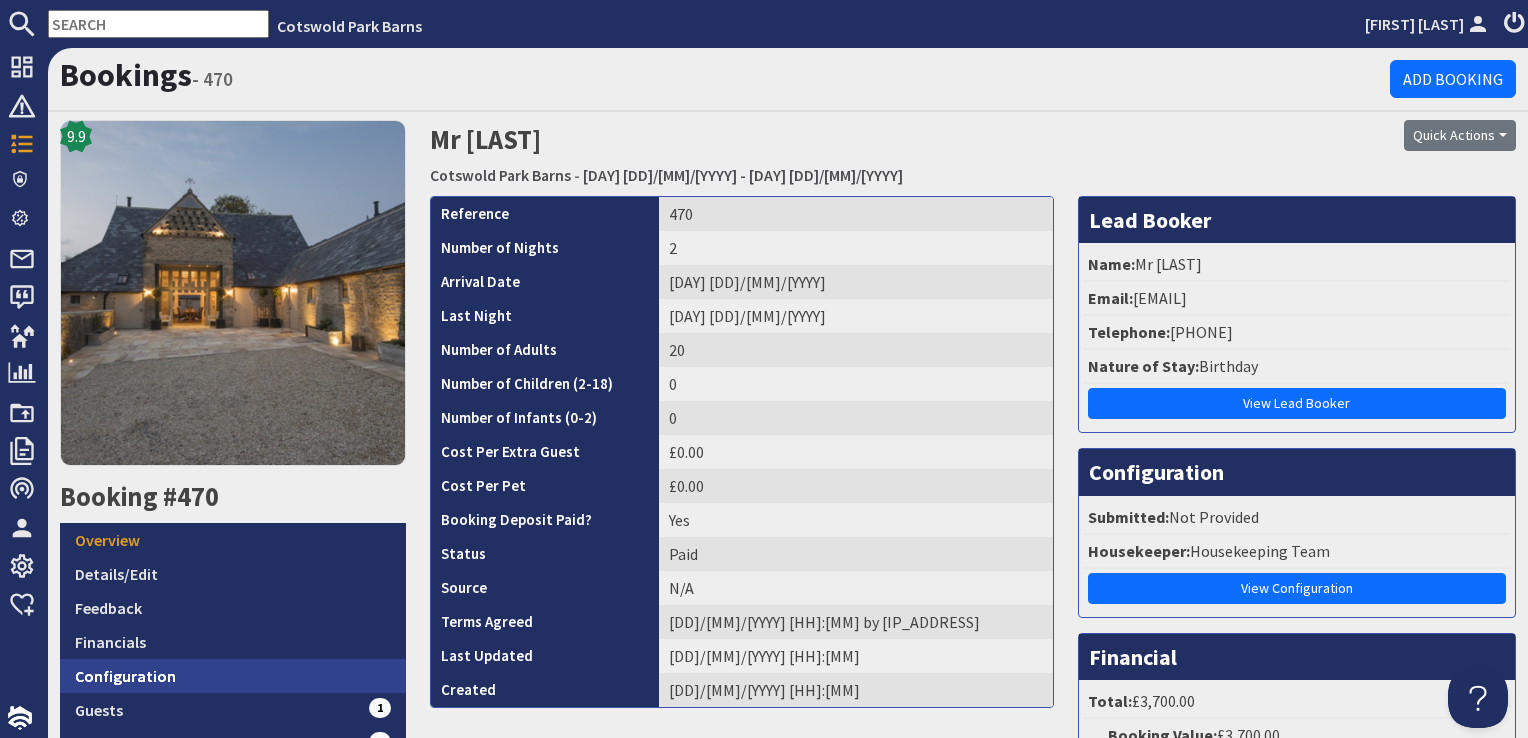 click on "Configuration" at bounding box center (233, 676) 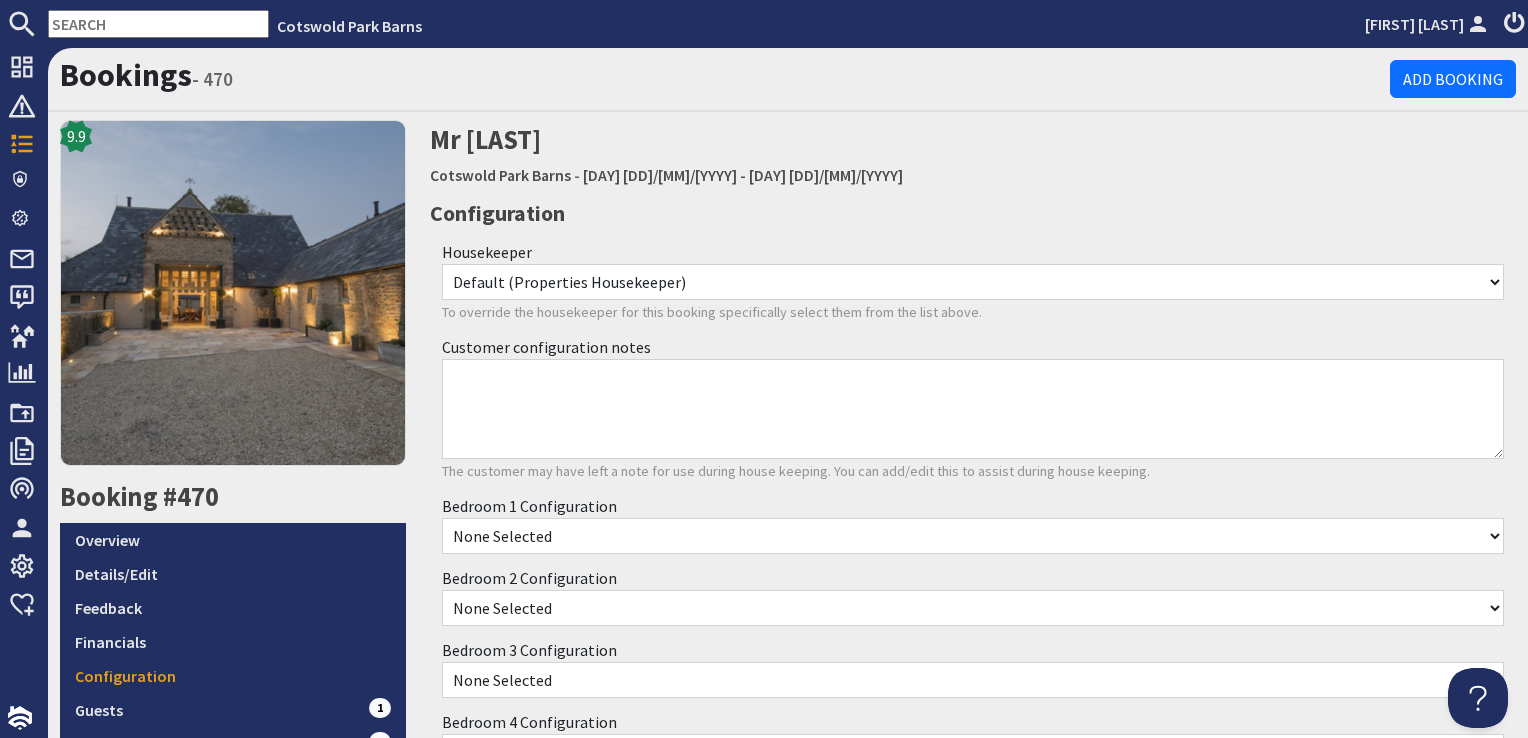 scroll, scrollTop: 0, scrollLeft: 0, axis: both 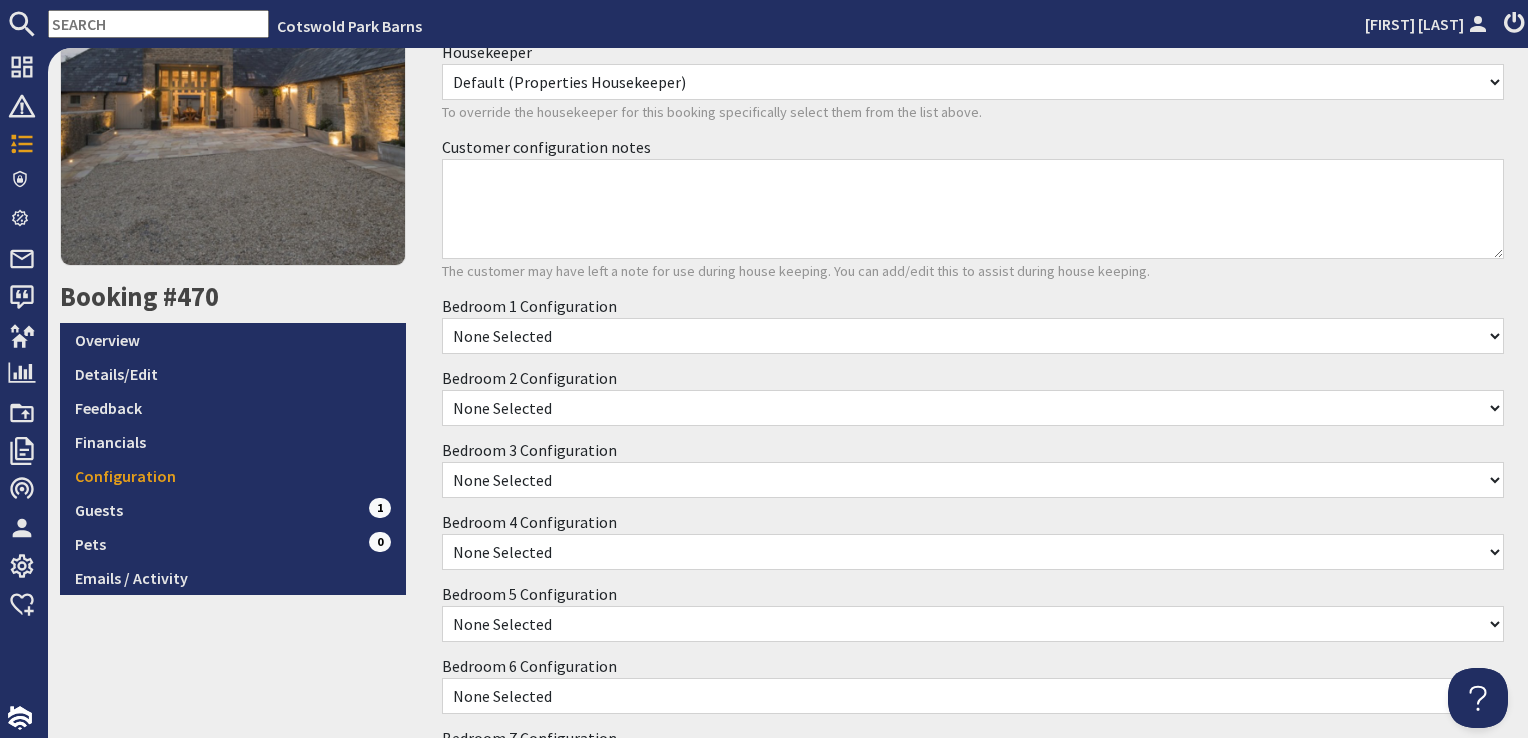 click on "None Selected
2x Single Beds
1 Double bed single occupancy
1 Double bed double occupany" at bounding box center [973, 336] 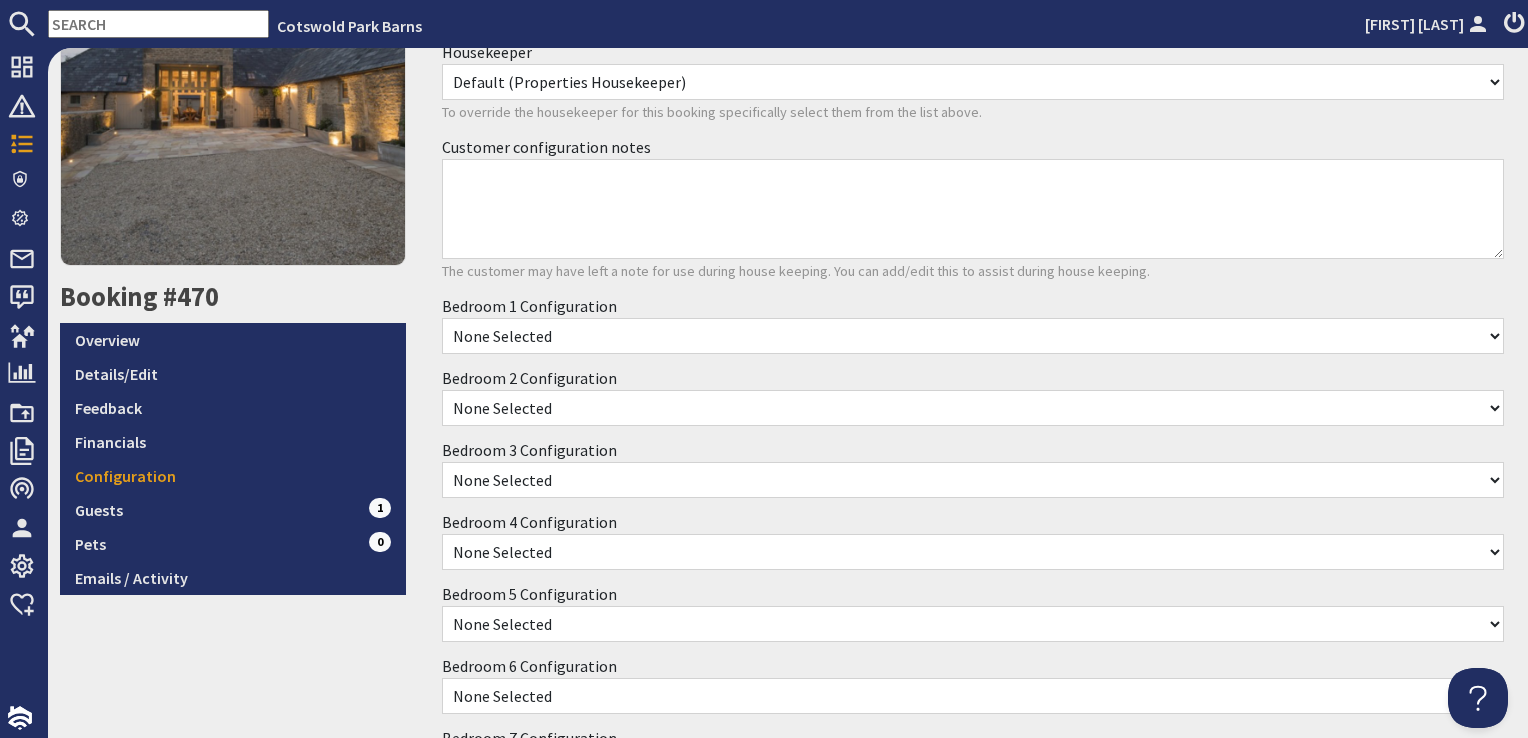click on "None Selected
2x Single Beds
1 Double bed single occupancy
1 Double bed double occupany" at bounding box center [973, 336] 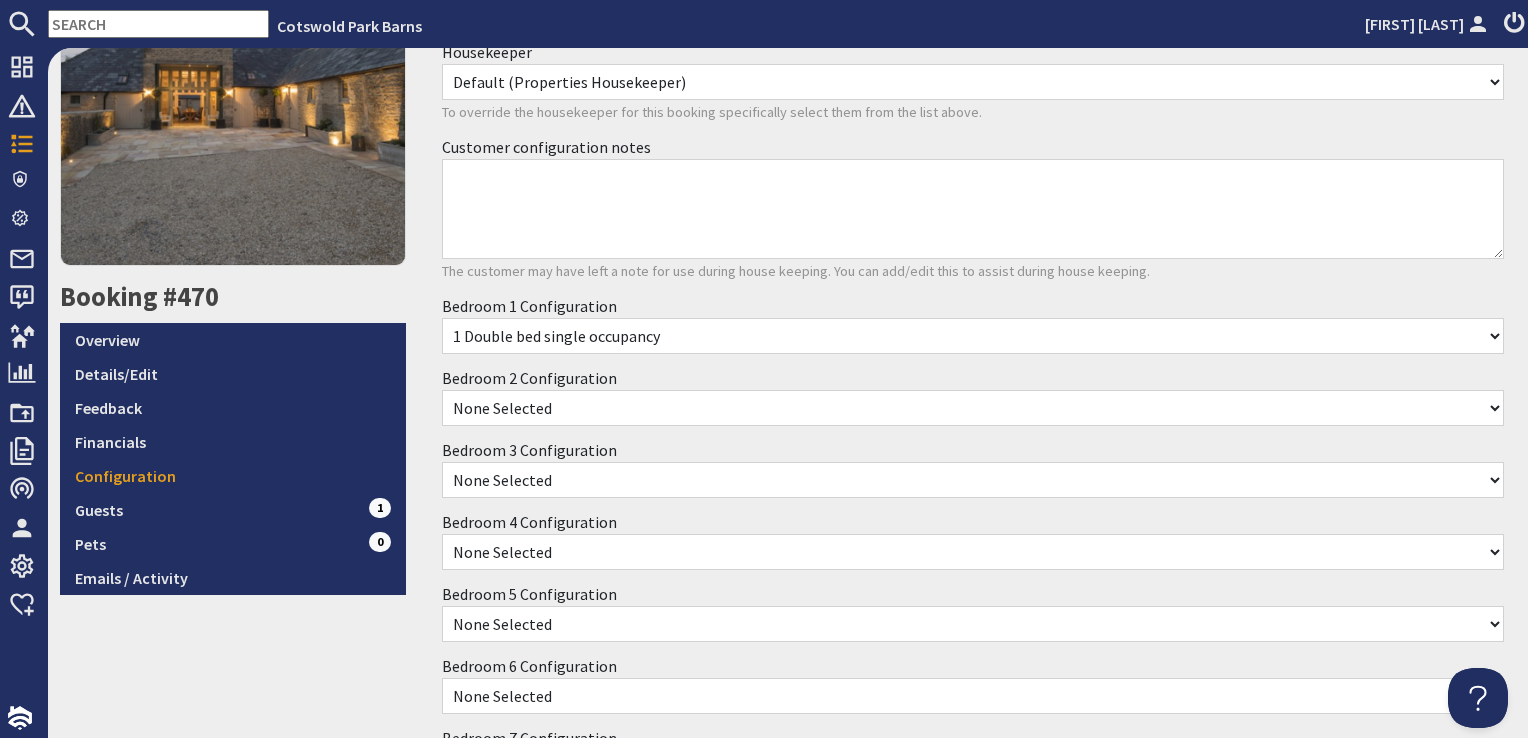 click on "None Selected
2x Single Beds
1 Double bed single occupancy
1 Double bed double occupany" at bounding box center [973, 336] 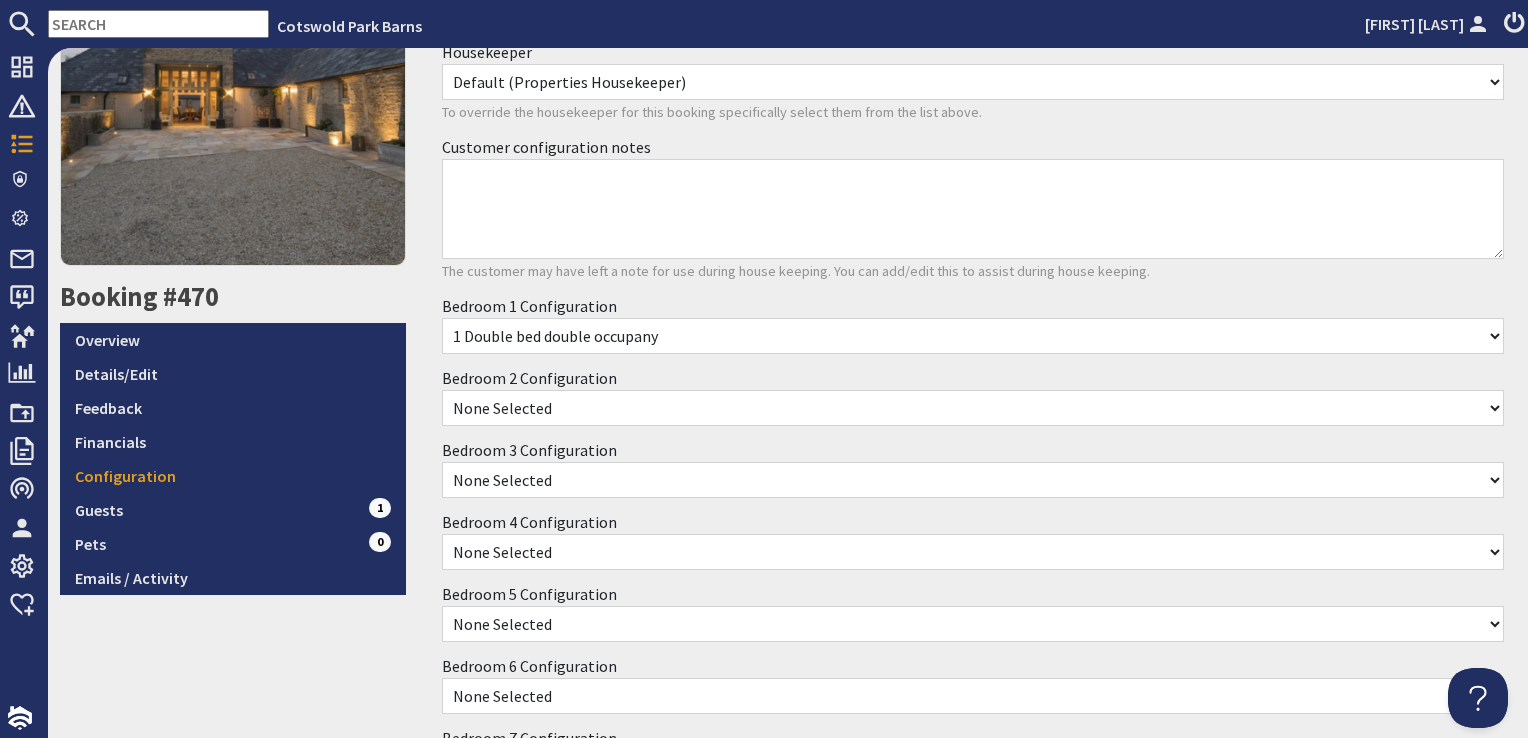 click on "None Selected
2x Single Beds
1 Double bed single occupancy
1 Double bed double occupany" at bounding box center (973, 408) 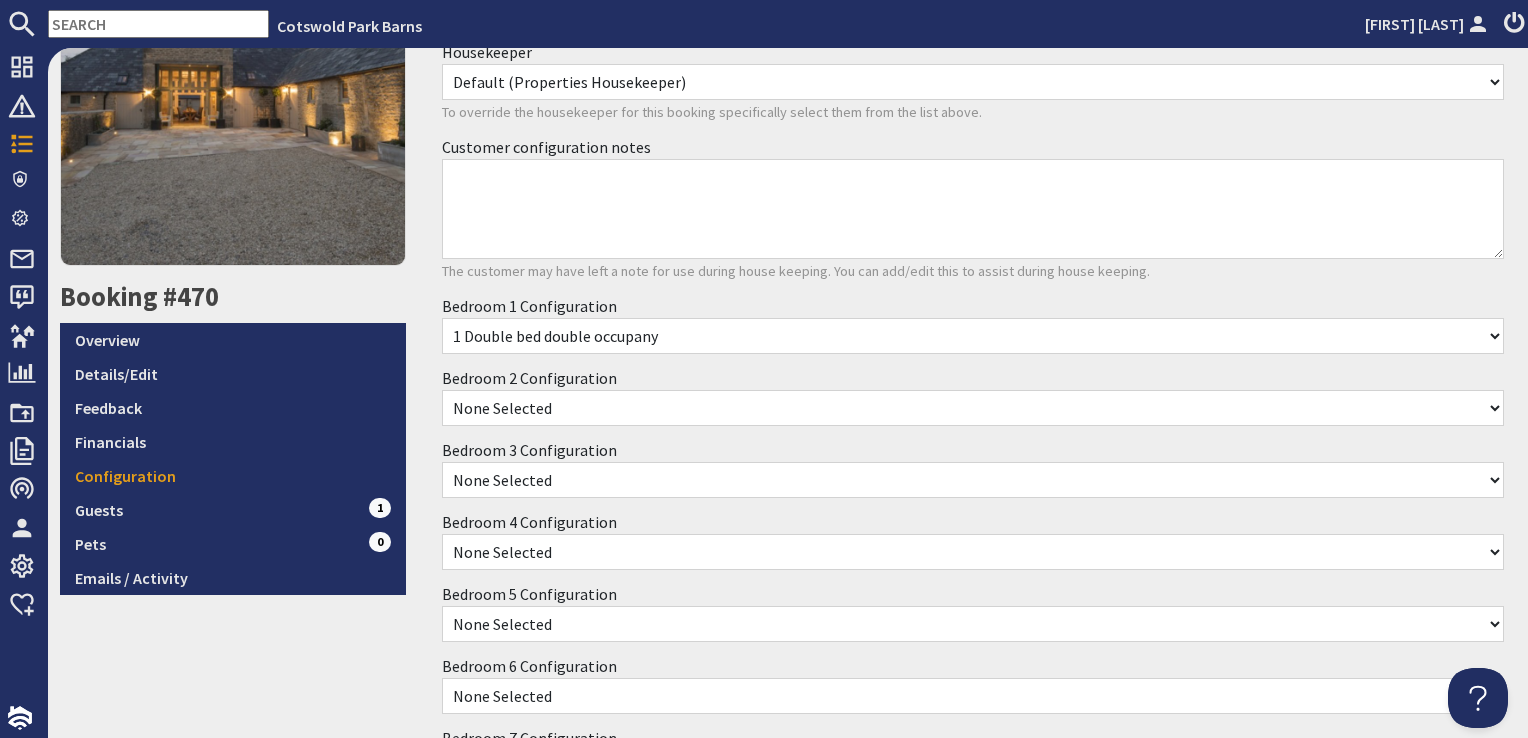 select on "1053" 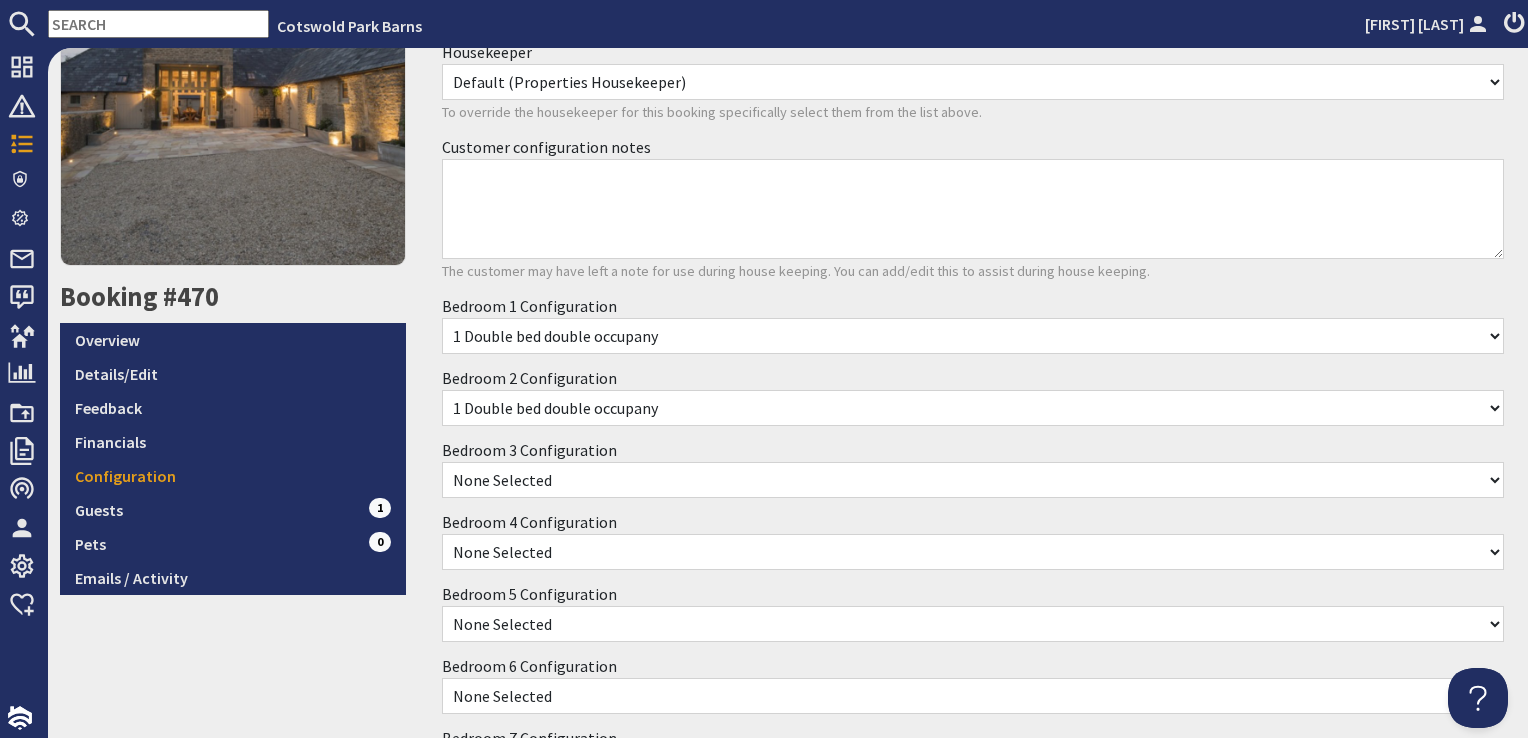 click on "None Selected
2x Single Beds
1 Double bed single occupancy
1 Double bed double occupany" at bounding box center [973, 408] 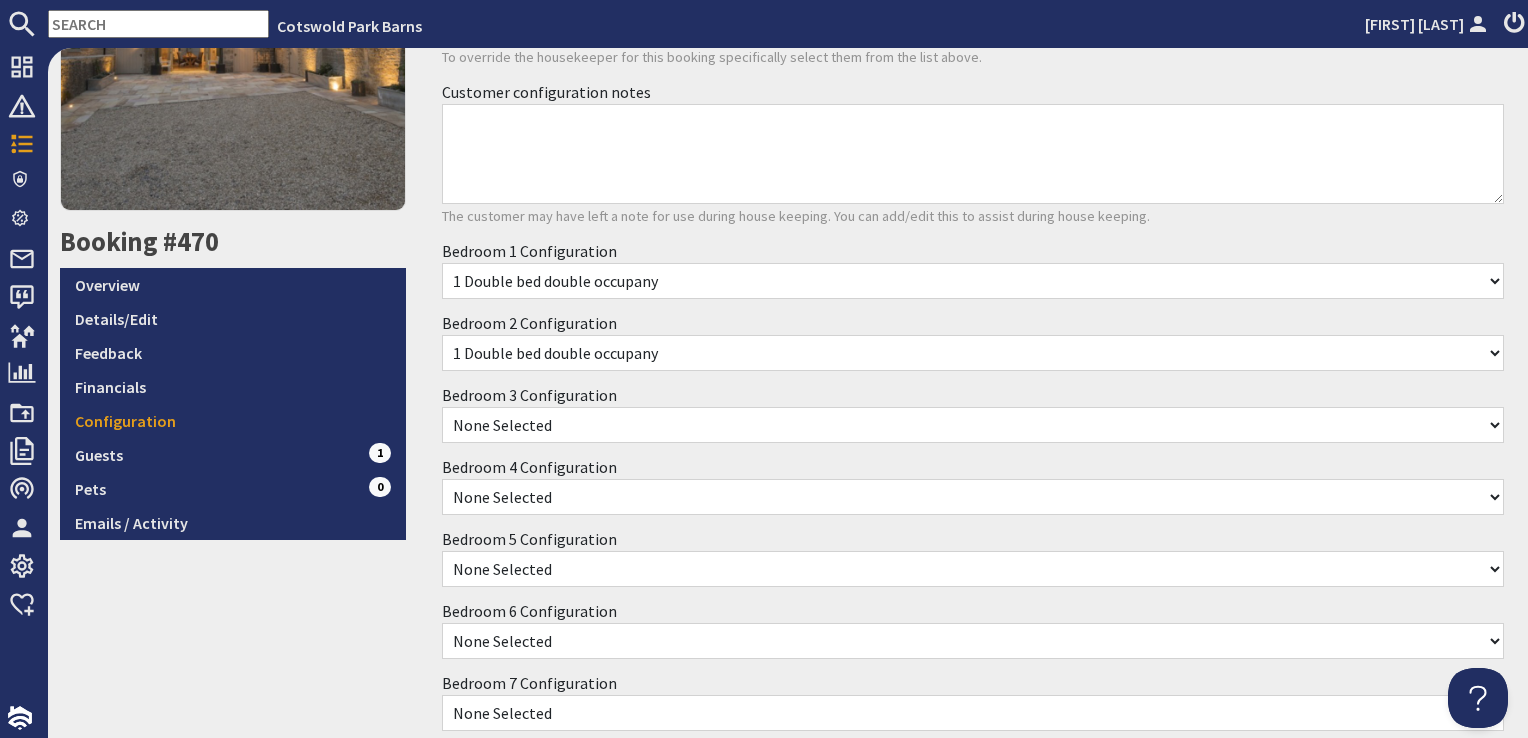 scroll, scrollTop: 300, scrollLeft: 0, axis: vertical 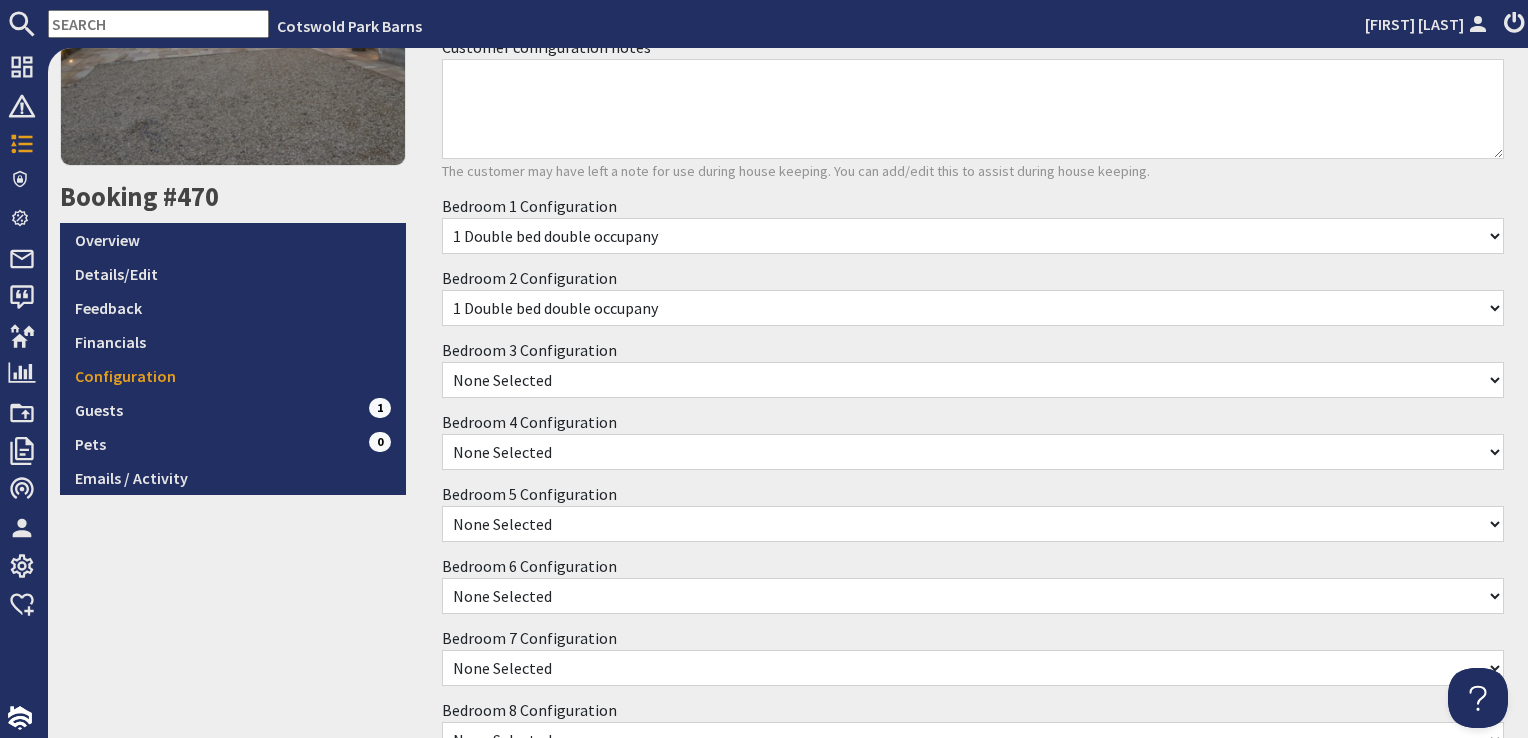 click on "None Selected
2x Single Beds
1 Double bed single occupancy
1 Double bed double occupany" at bounding box center (973, 380) 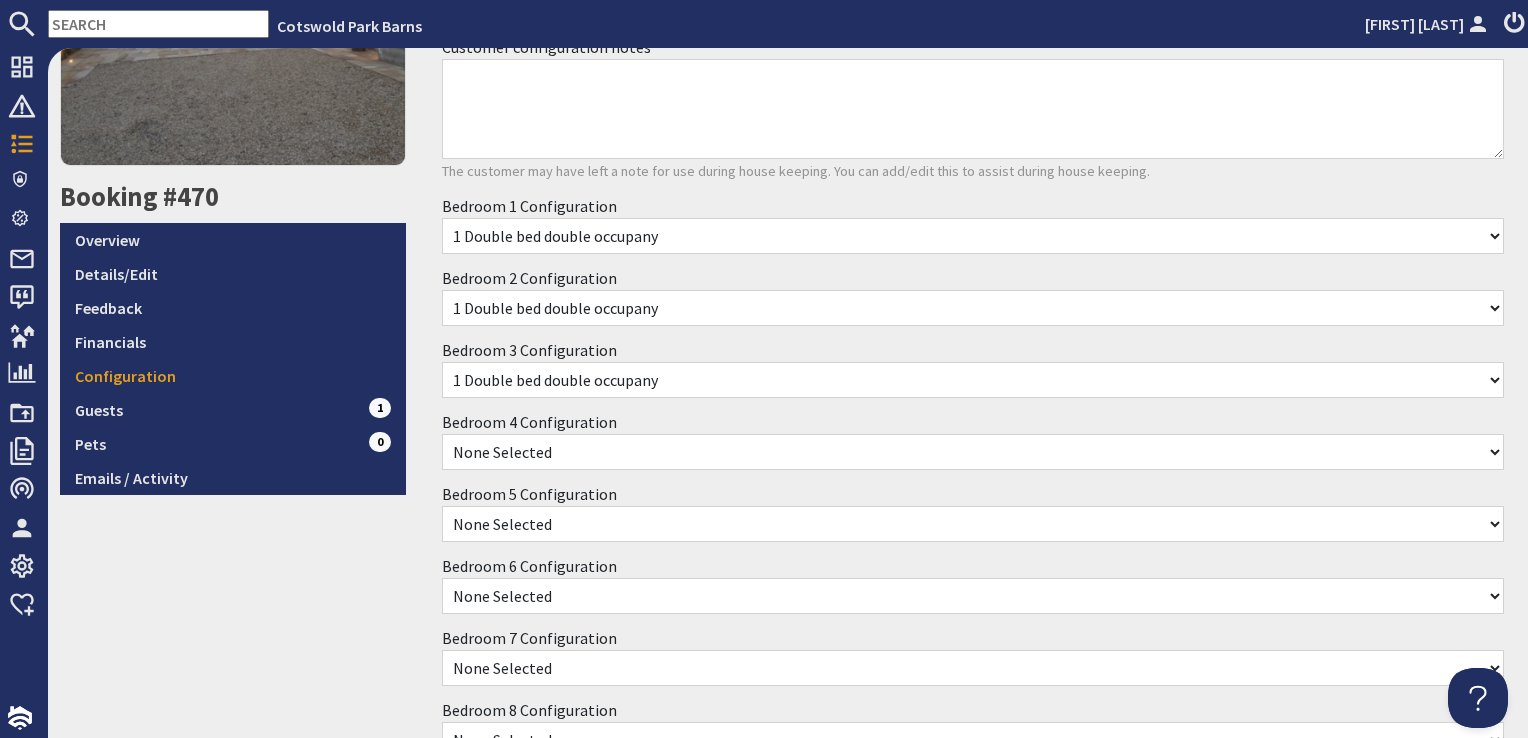 click on "None Selected
2x Single Beds
1 Double bed single occupancy
1 Double bed double occupany" at bounding box center (973, 380) 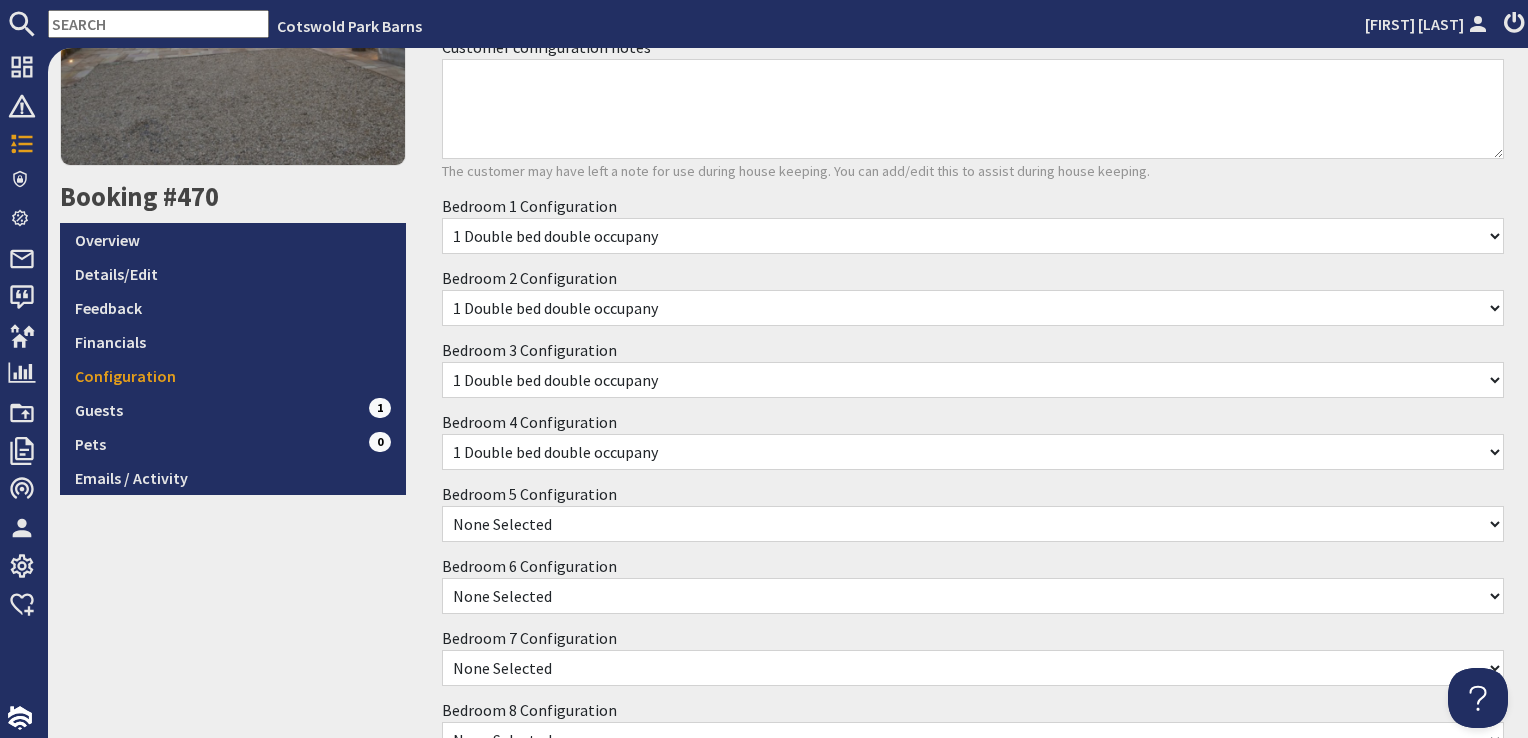 click on "None Selected
2x Single Beds
1 Double bed single occupancy
1 Double bed double occupany" at bounding box center (973, 524) 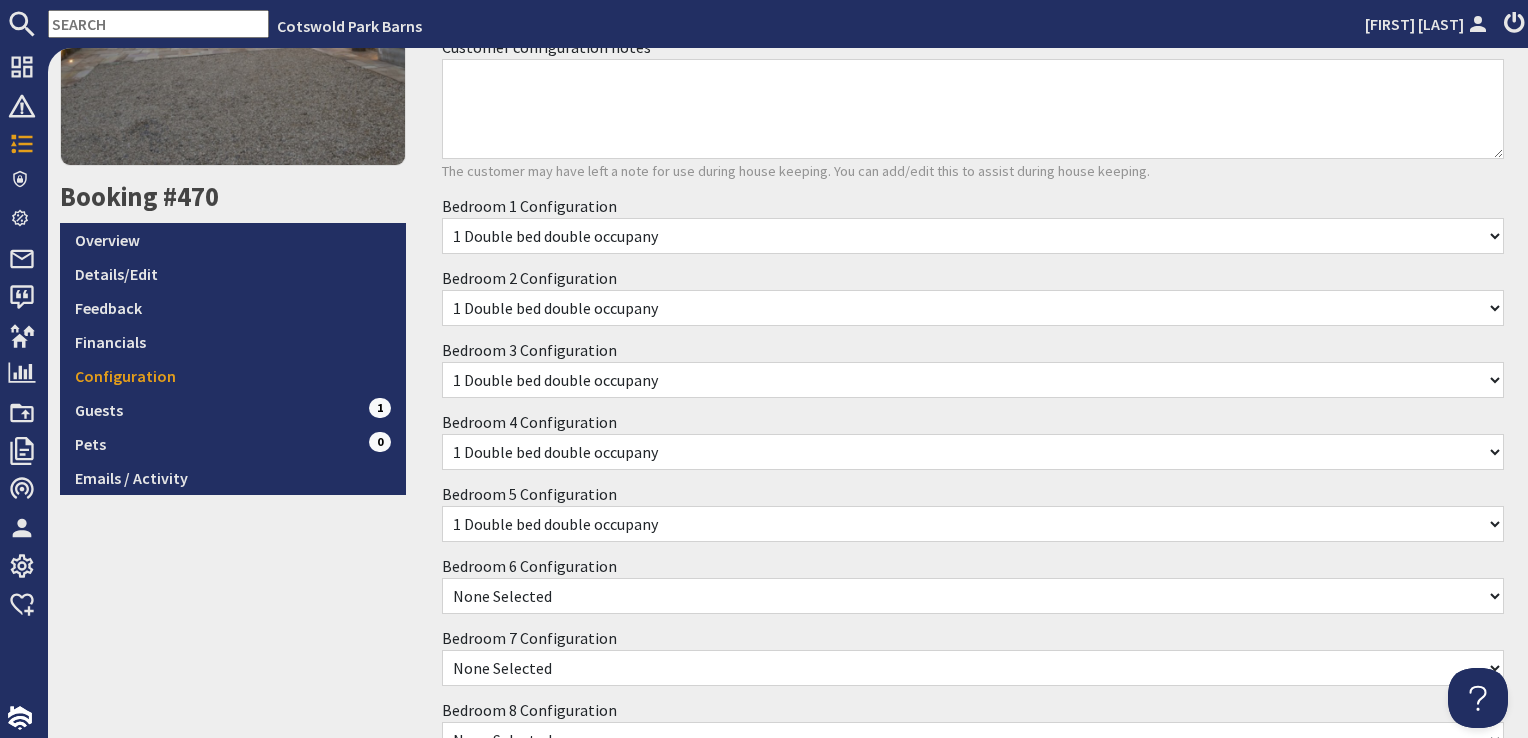 scroll, scrollTop: 400, scrollLeft: 0, axis: vertical 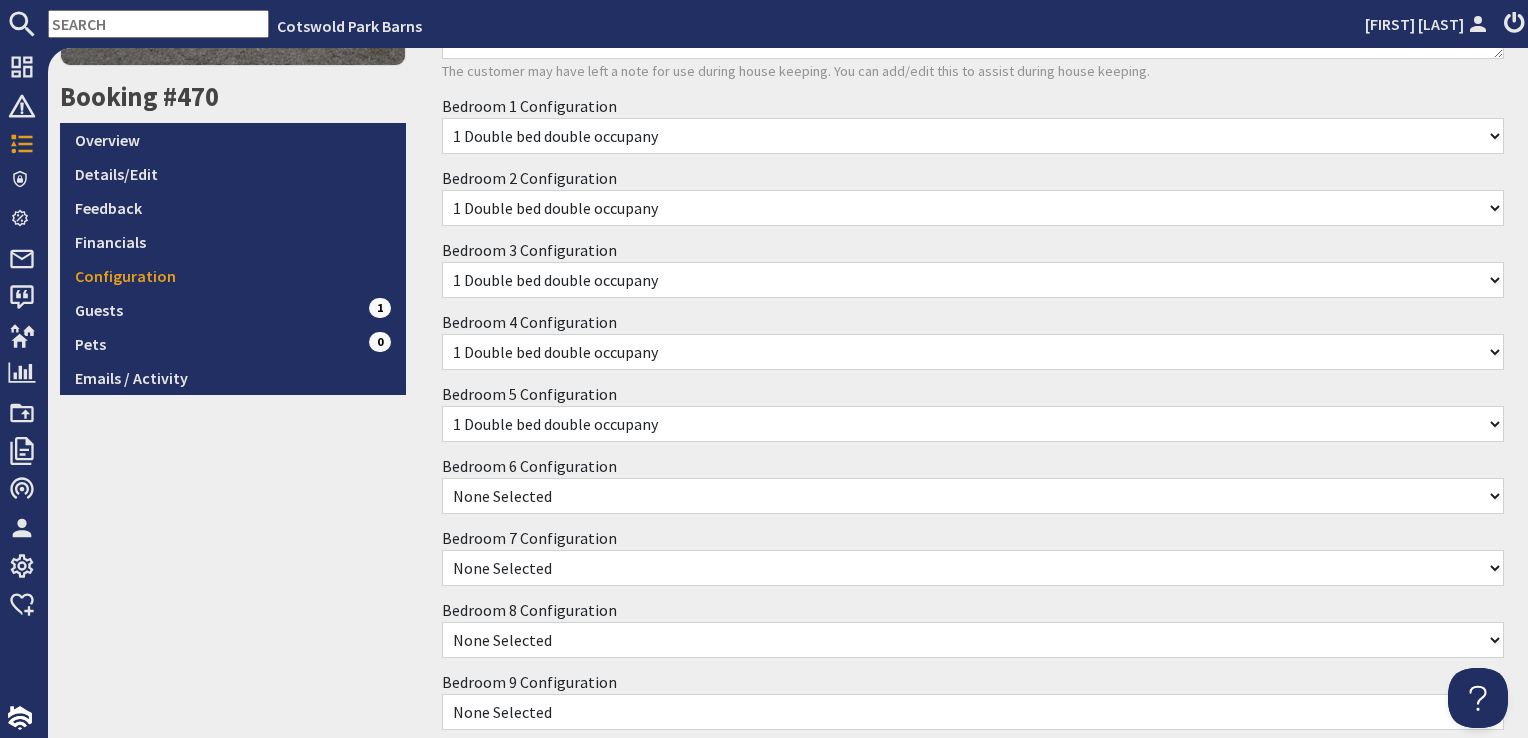 click on "None Selected
2x Single Beds
1 Double bed single occupancy
1 Double bed double occupany" at bounding box center (973, 496) 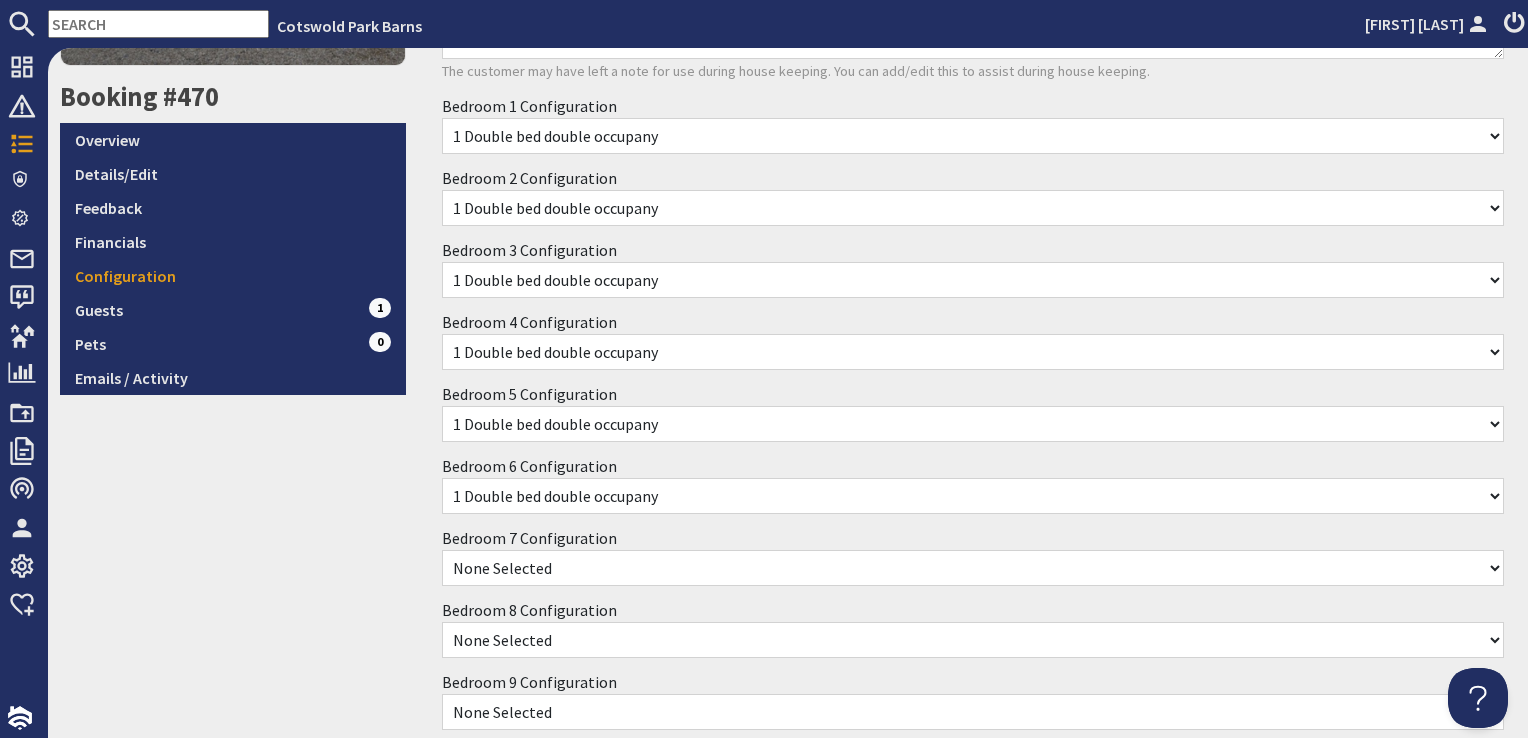 click on "None Selected
2x Single Beds
1 Double bed single occupancy
1 Double bed double occupany" at bounding box center [973, 496] 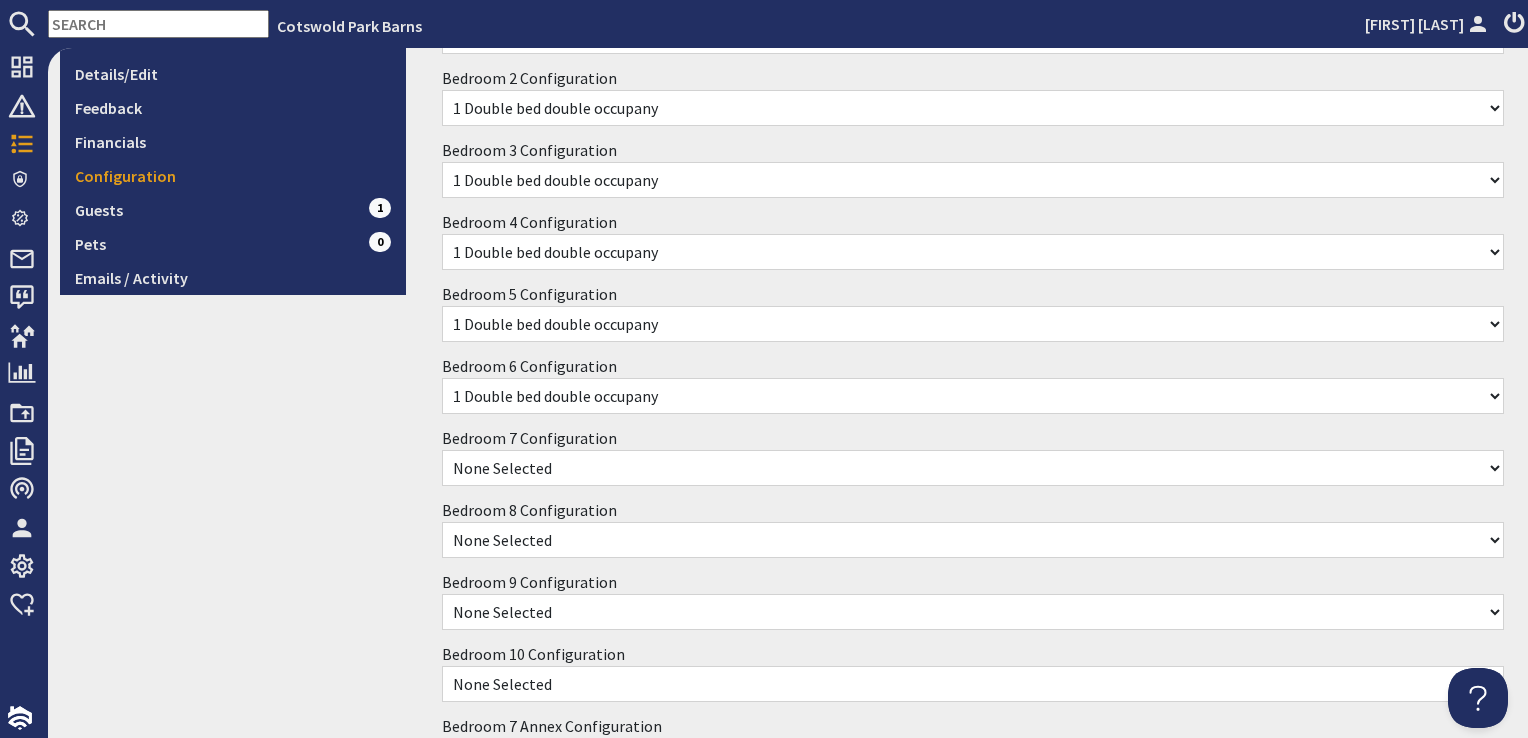 click on "None Selected
2x Single Beds
1 Double bed single occupancy
1 Double bed double occupany" at bounding box center [973, 468] 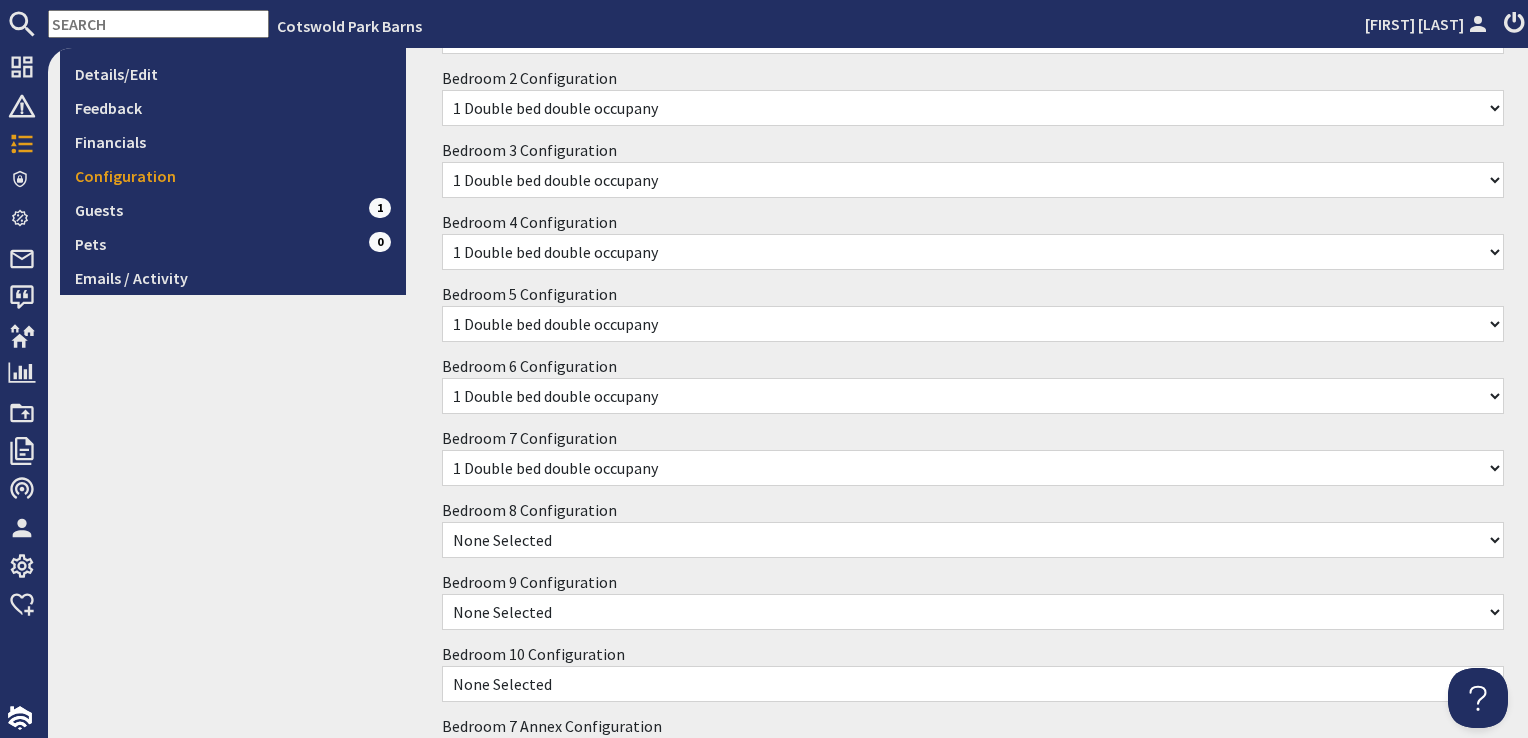 click on "None Selected
2x Single Beds
1 Double bed single occupancy
1 Double bed double occupany" at bounding box center (973, 540) 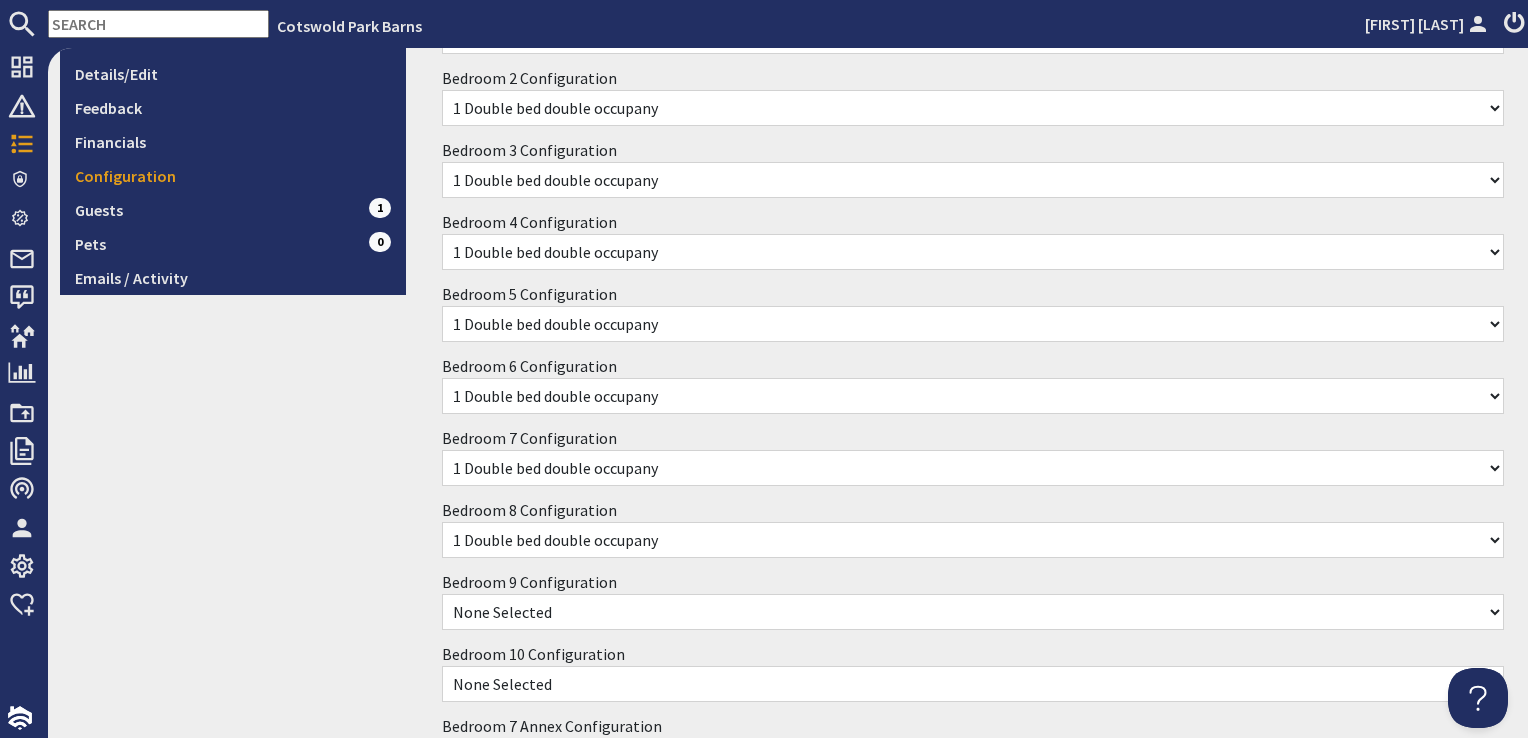 click on "None Selected
2x Single Beds
1 Double bed single occupancy
1 Double bed double occupany" at bounding box center [973, 540] 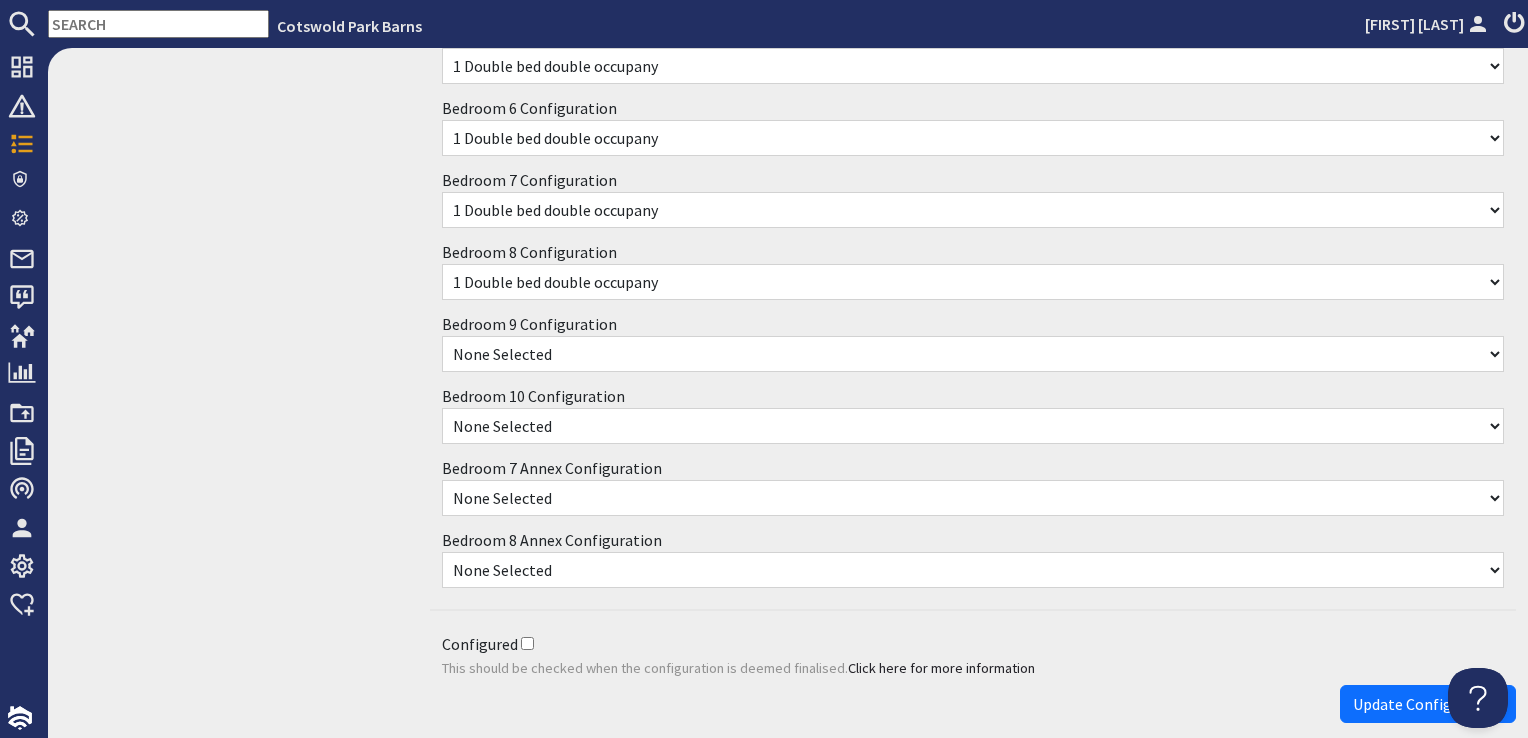 scroll, scrollTop: 800, scrollLeft: 0, axis: vertical 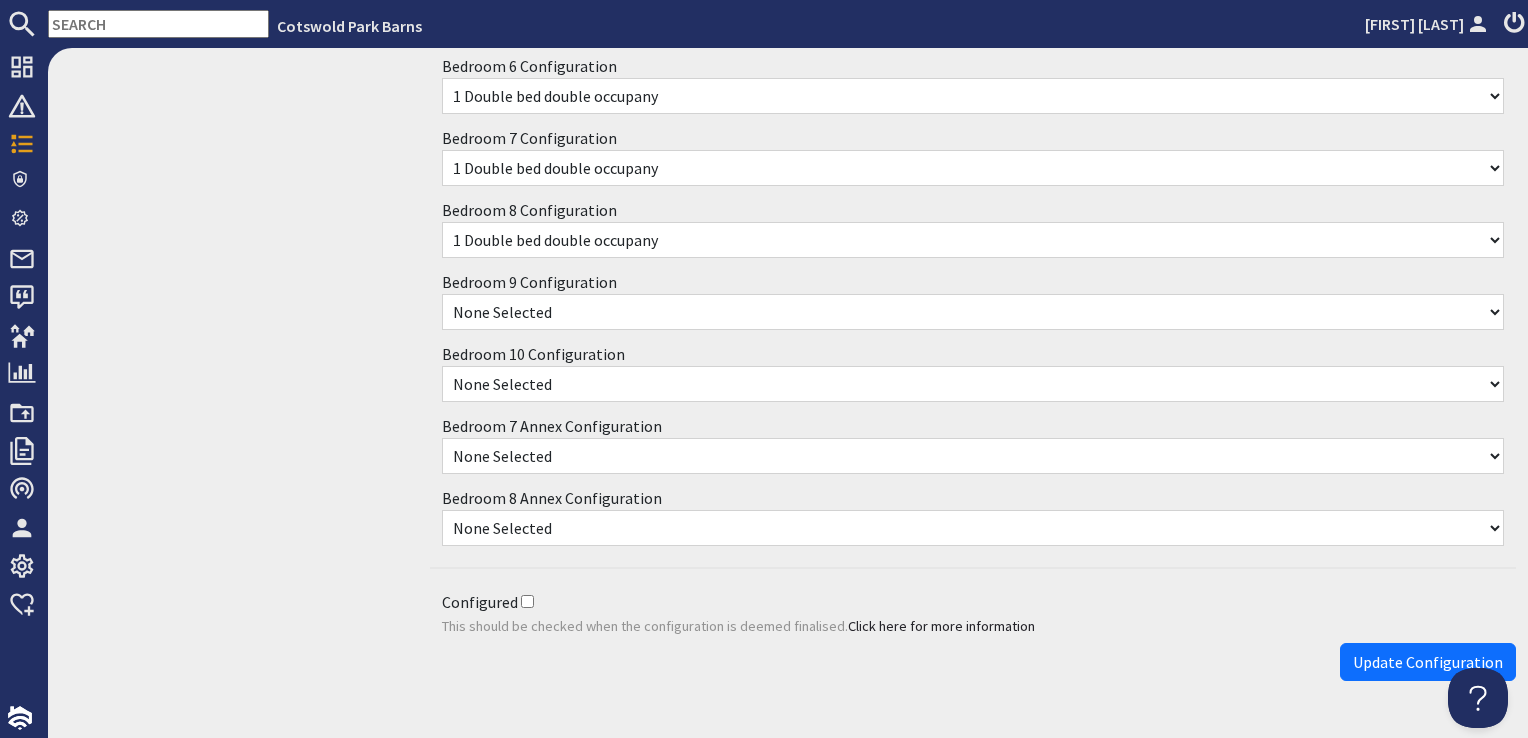 click on "None Selected
2x Single Beds
1 Double bed single occupancy
1 Double bed double occupany" at bounding box center (973, 312) 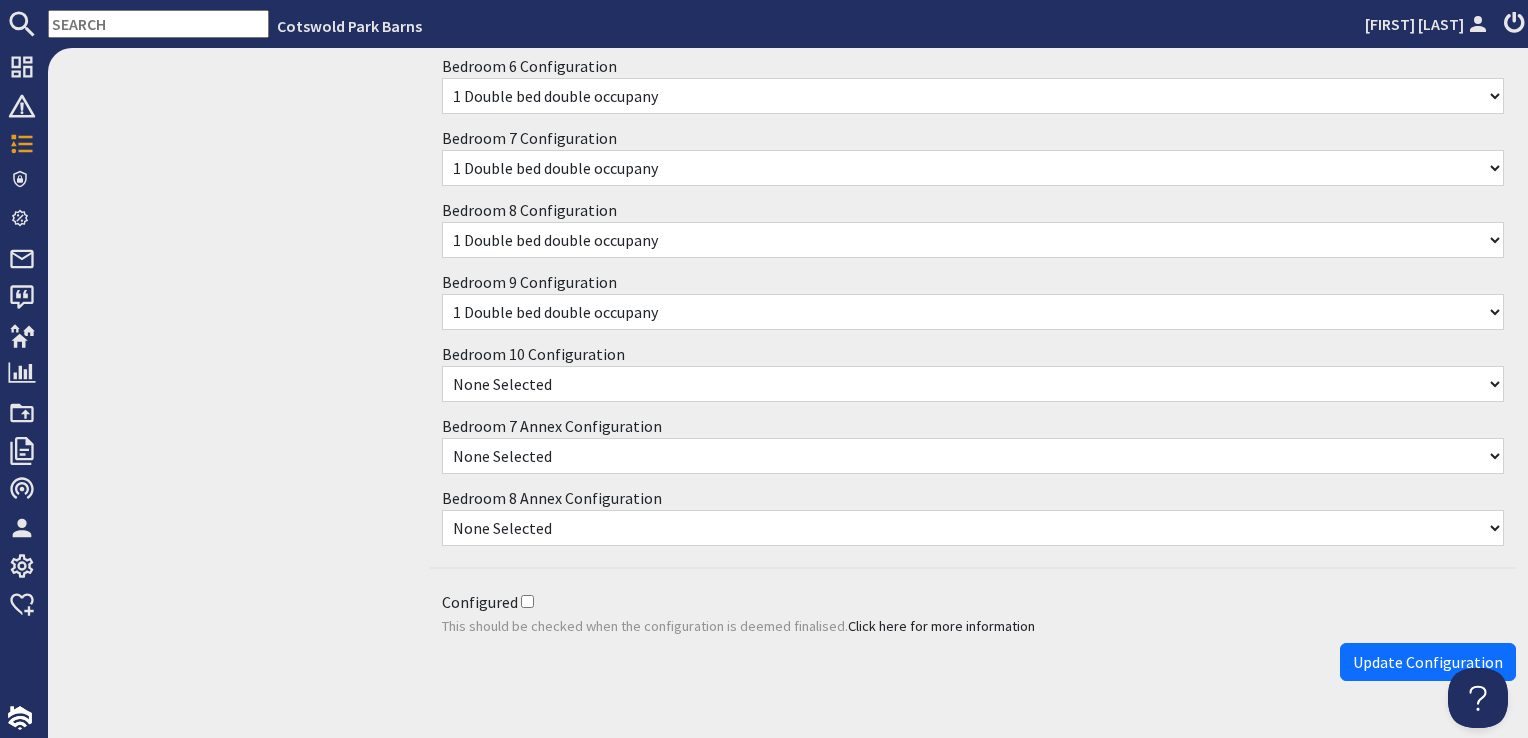 click on "None Selected
2x Single Beds
1 Double bed single occupancy
1 Double bed double occupany" at bounding box center (973, 384) 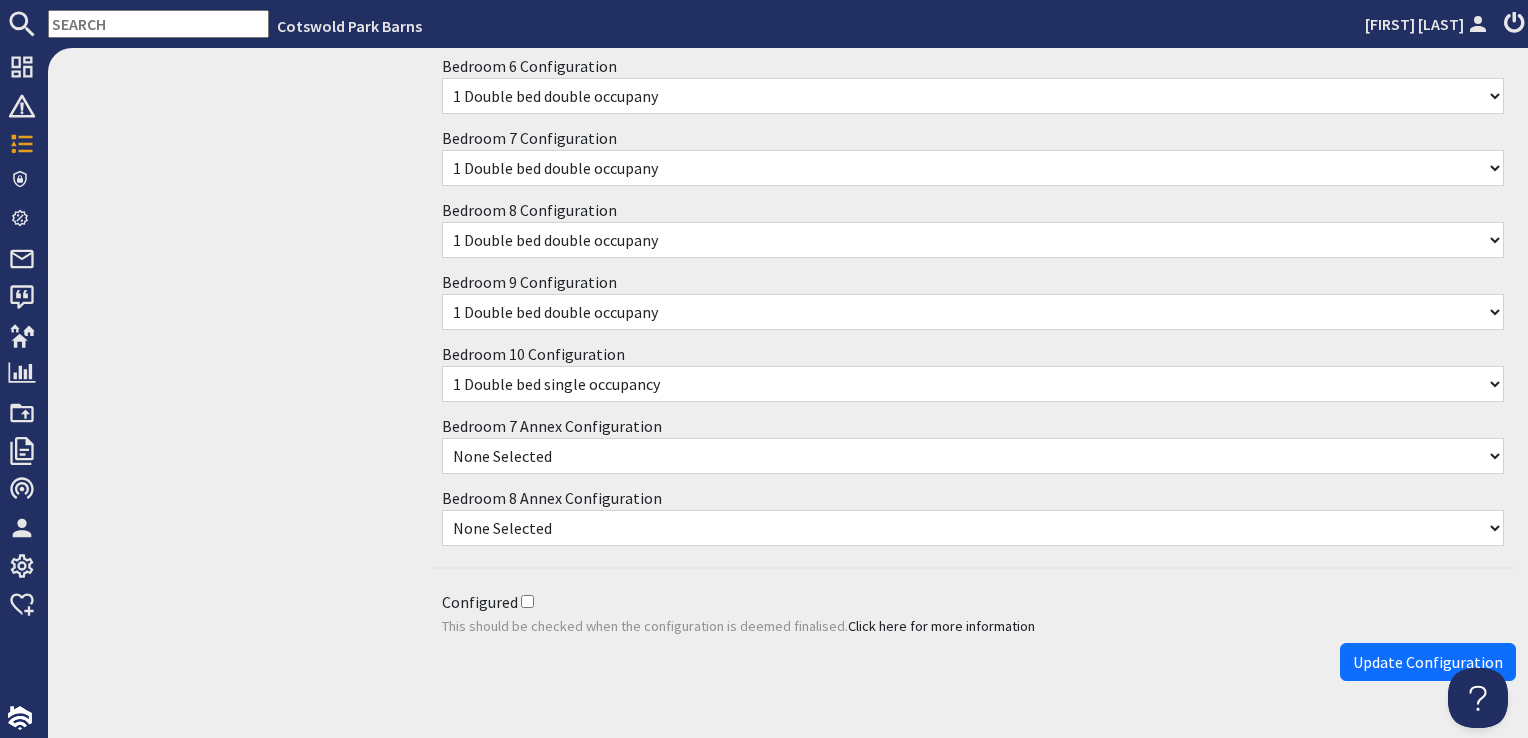 click on "None Selected
2x Single Beds
1 Double bed single occupancy
1 Double bed double occupany" at bounding box center [973, 384] 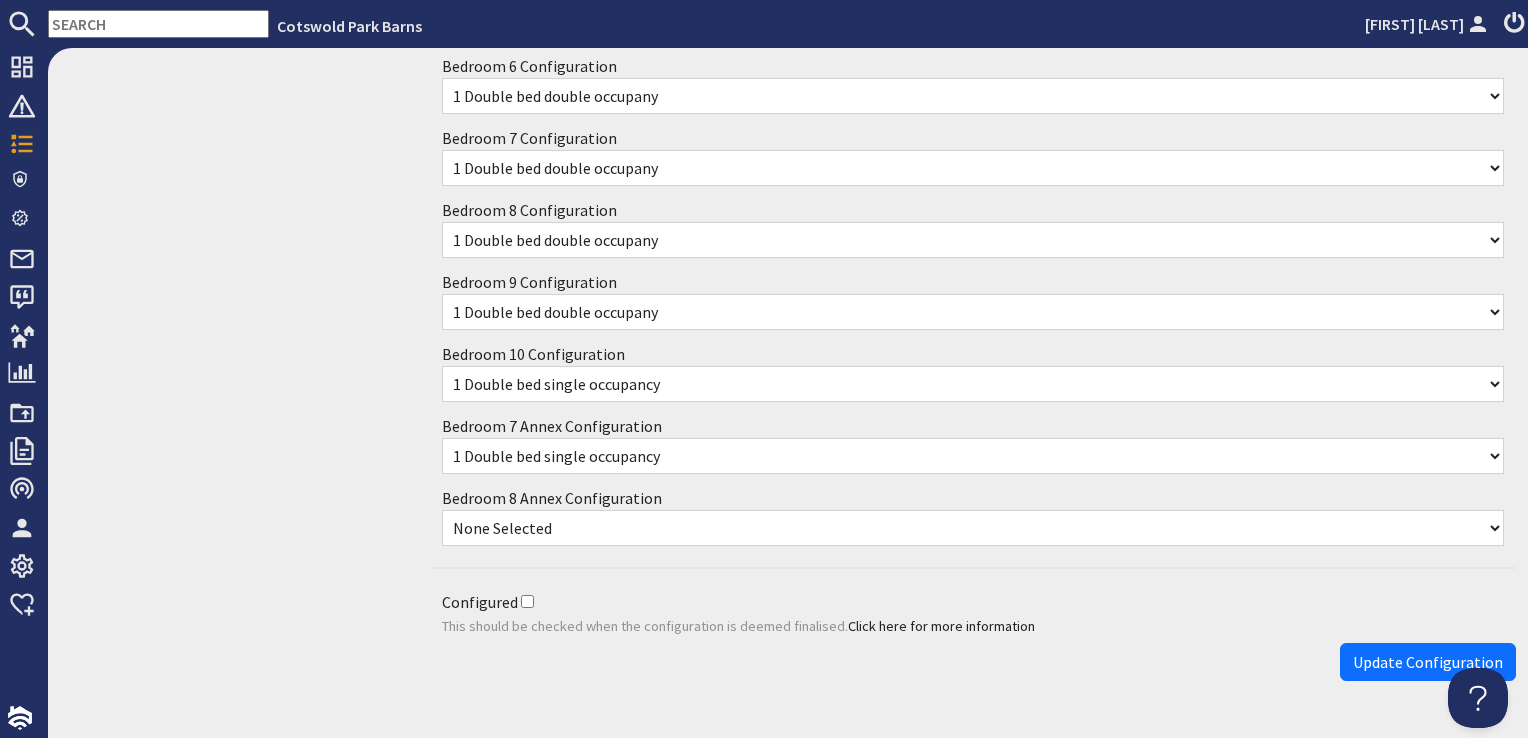click on "Configured" at bounding box center [527, 601] 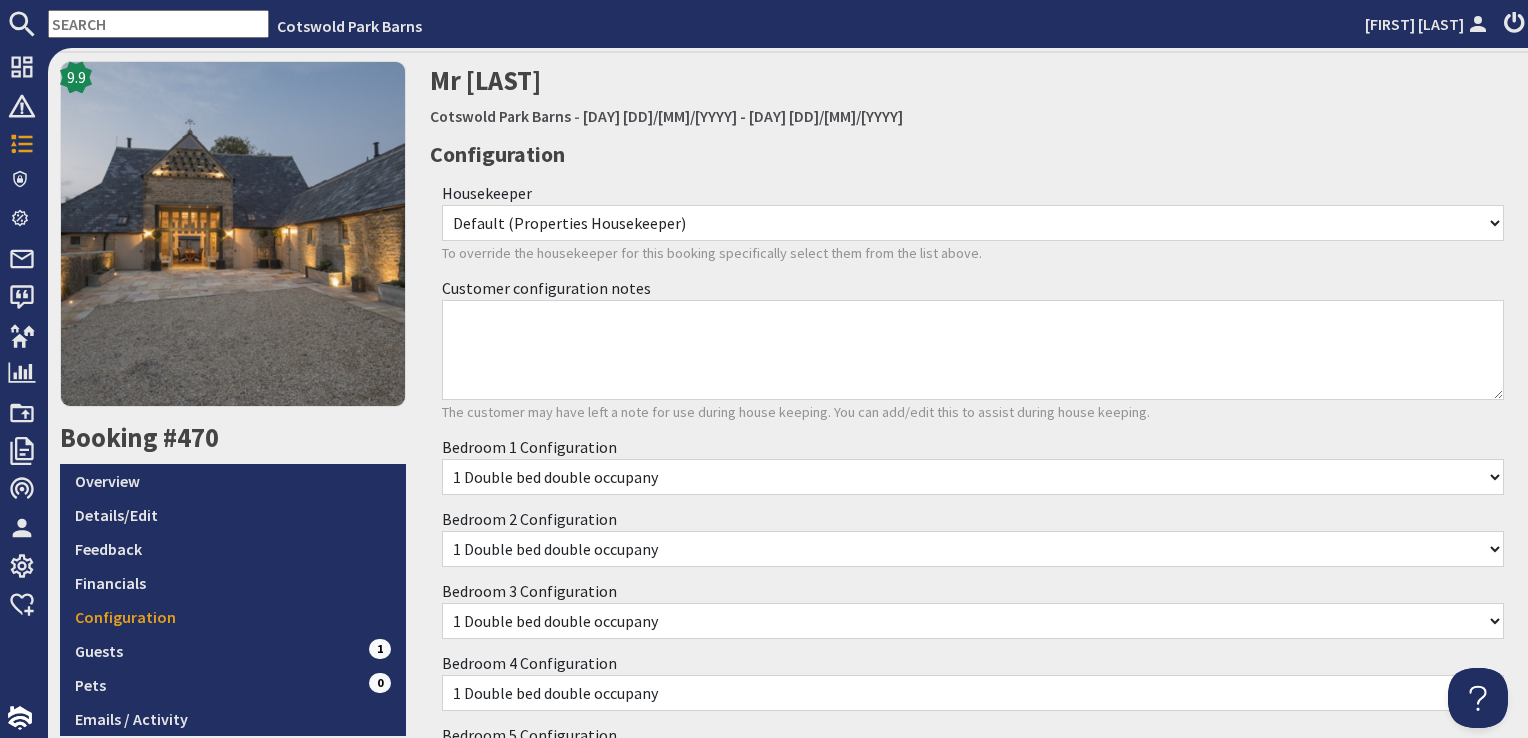 scroll, scrollTop: 0, scrollLeft: 0, axis: both 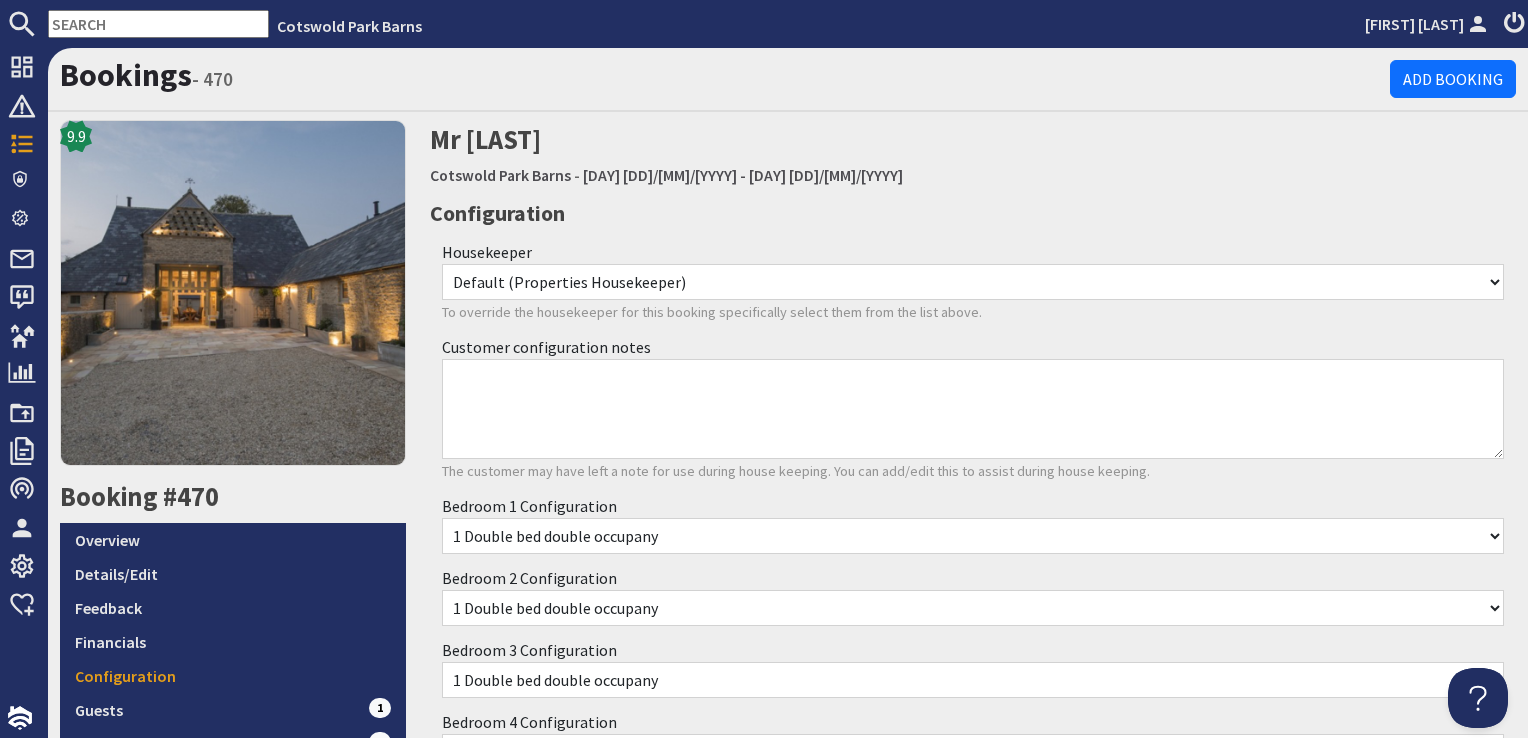 click on "Default (Properties Housekeeper)
[FIRST] [LAST]
[FIRST] [LAST]
Housekeeping Team
[FIRST] [LAST]
[FIRST] [LAST]" at bounding box center [973, 282] 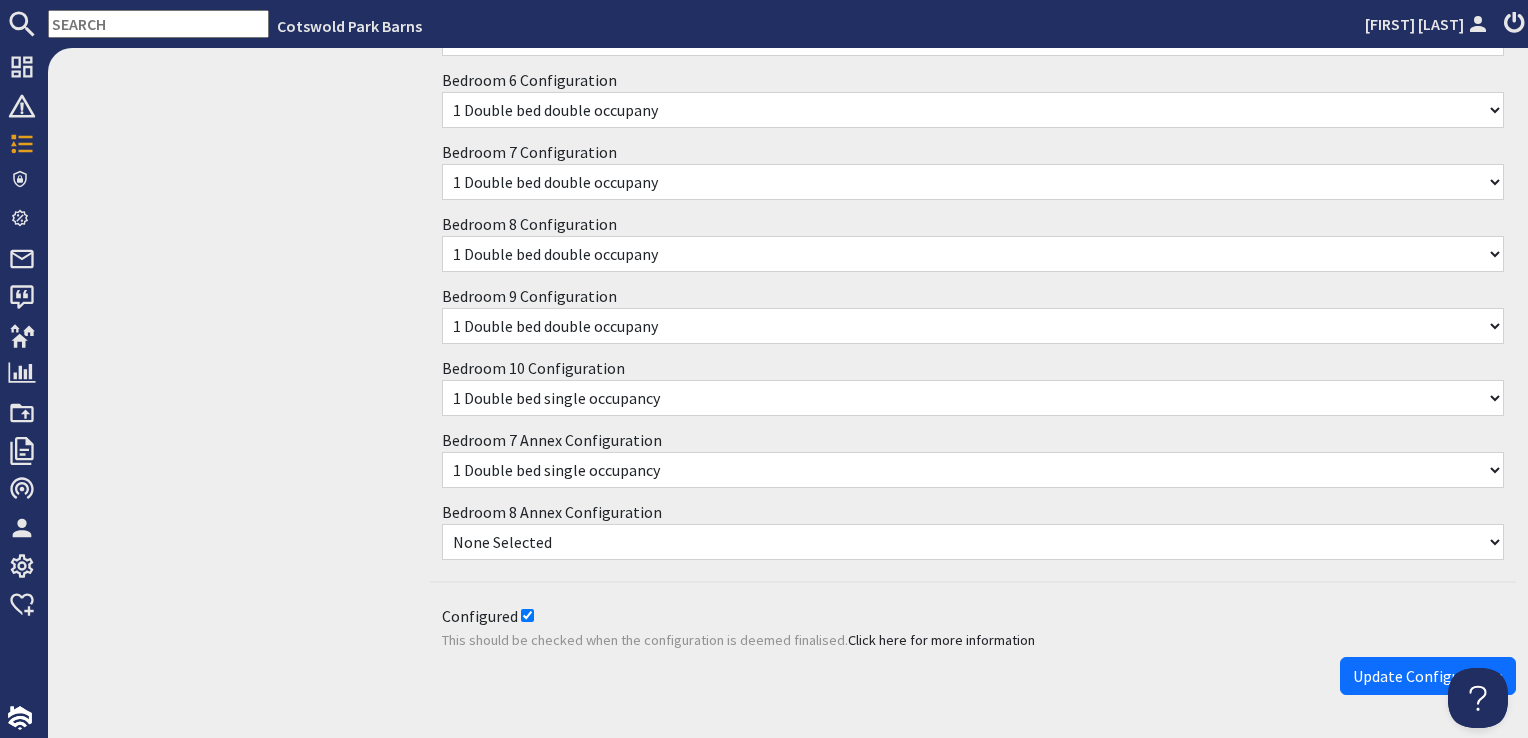 scroll, scrollTop: 841, scrollLeft: 0, axis: vertical 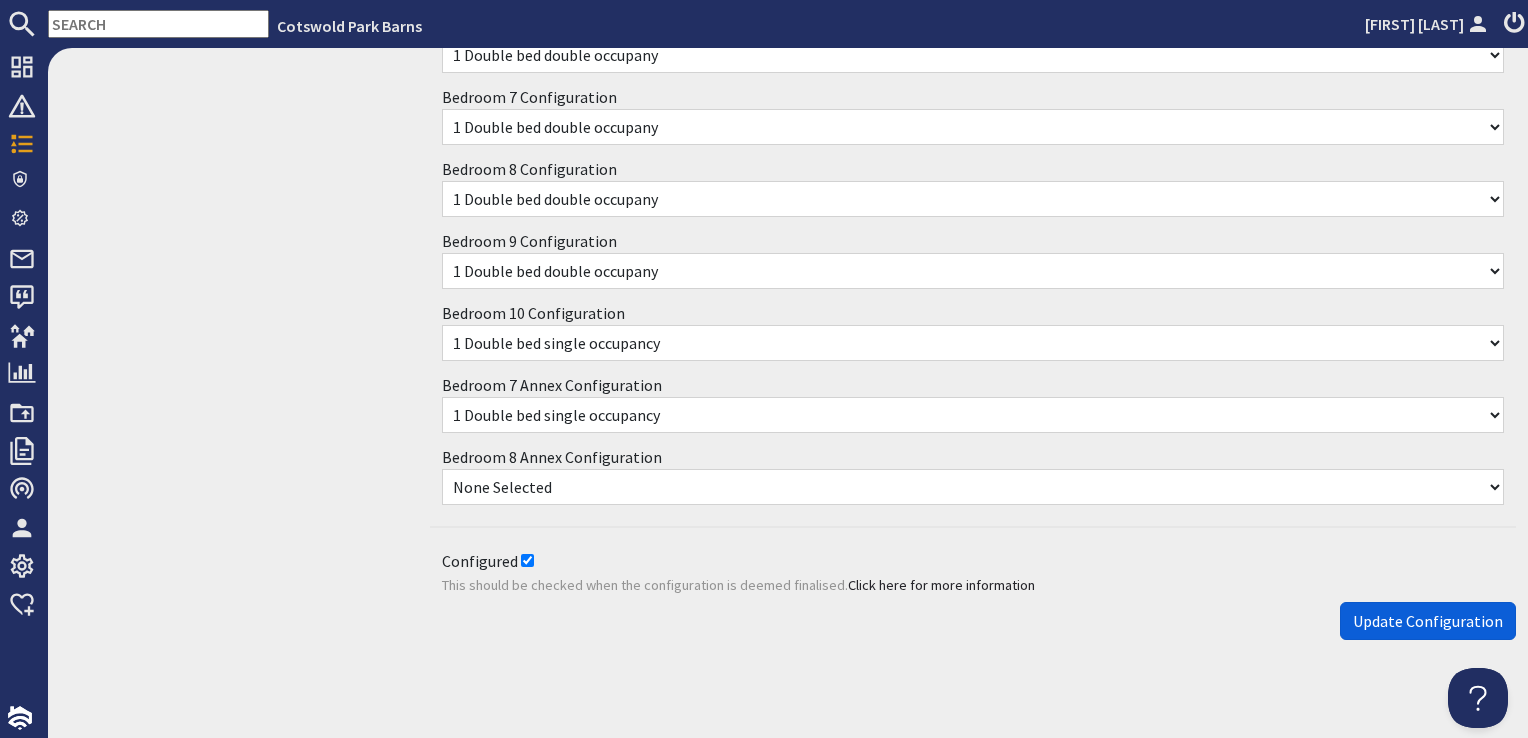 click on "Update Configuration" at bounding box center (1428, 621) 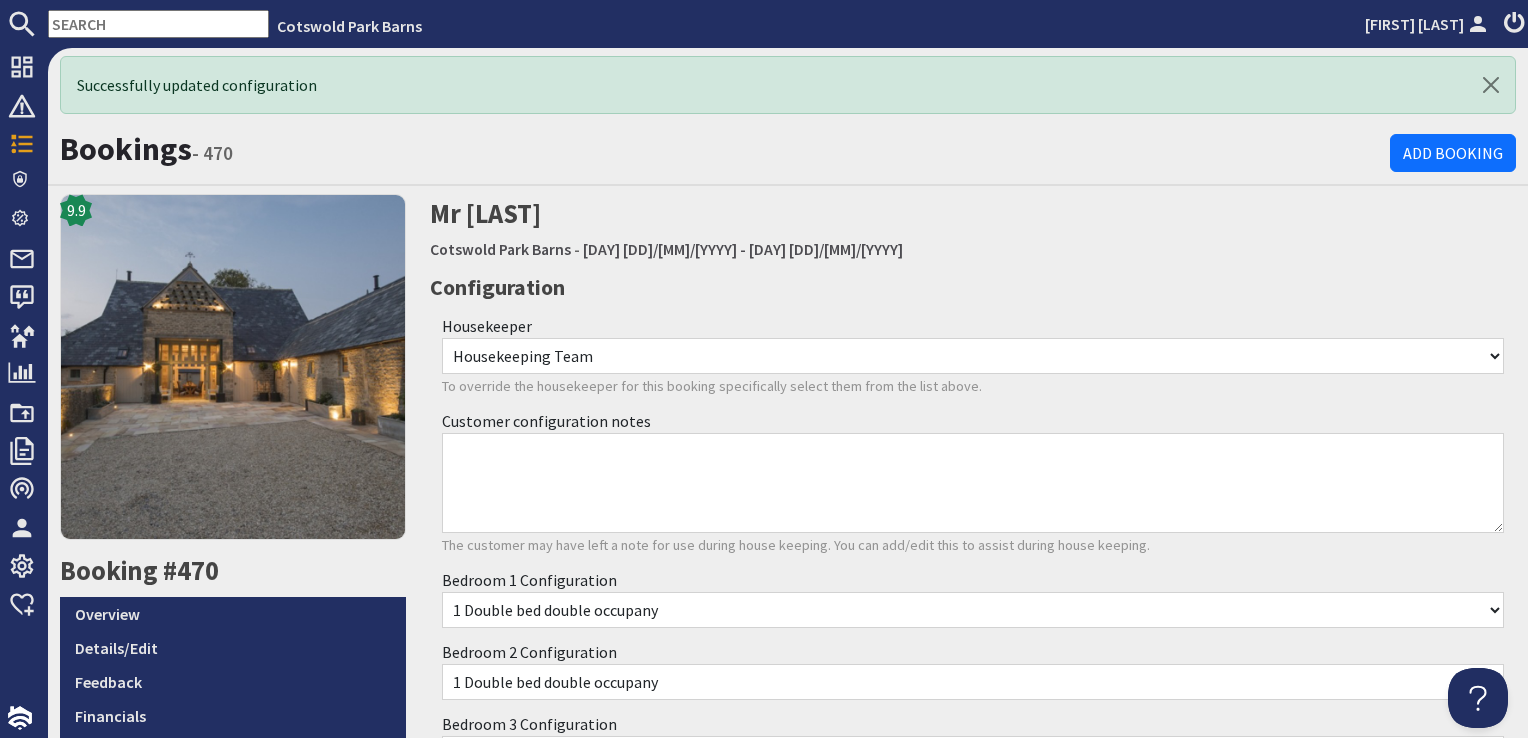 scroll, scrollTop: 0, scrollLeft: 0, axis: both 